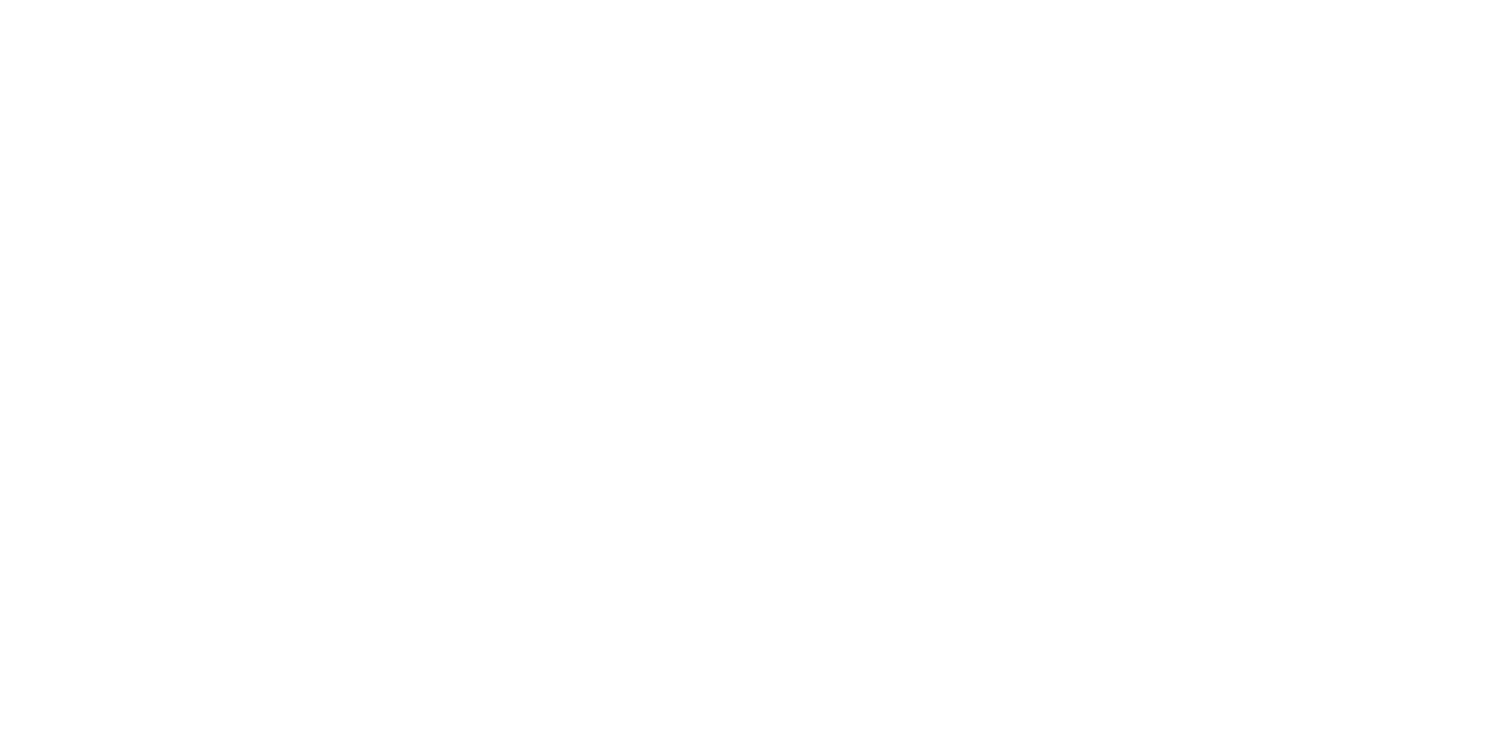 scroll, scrollTop: 0, scrollLeft: 0, axis: both 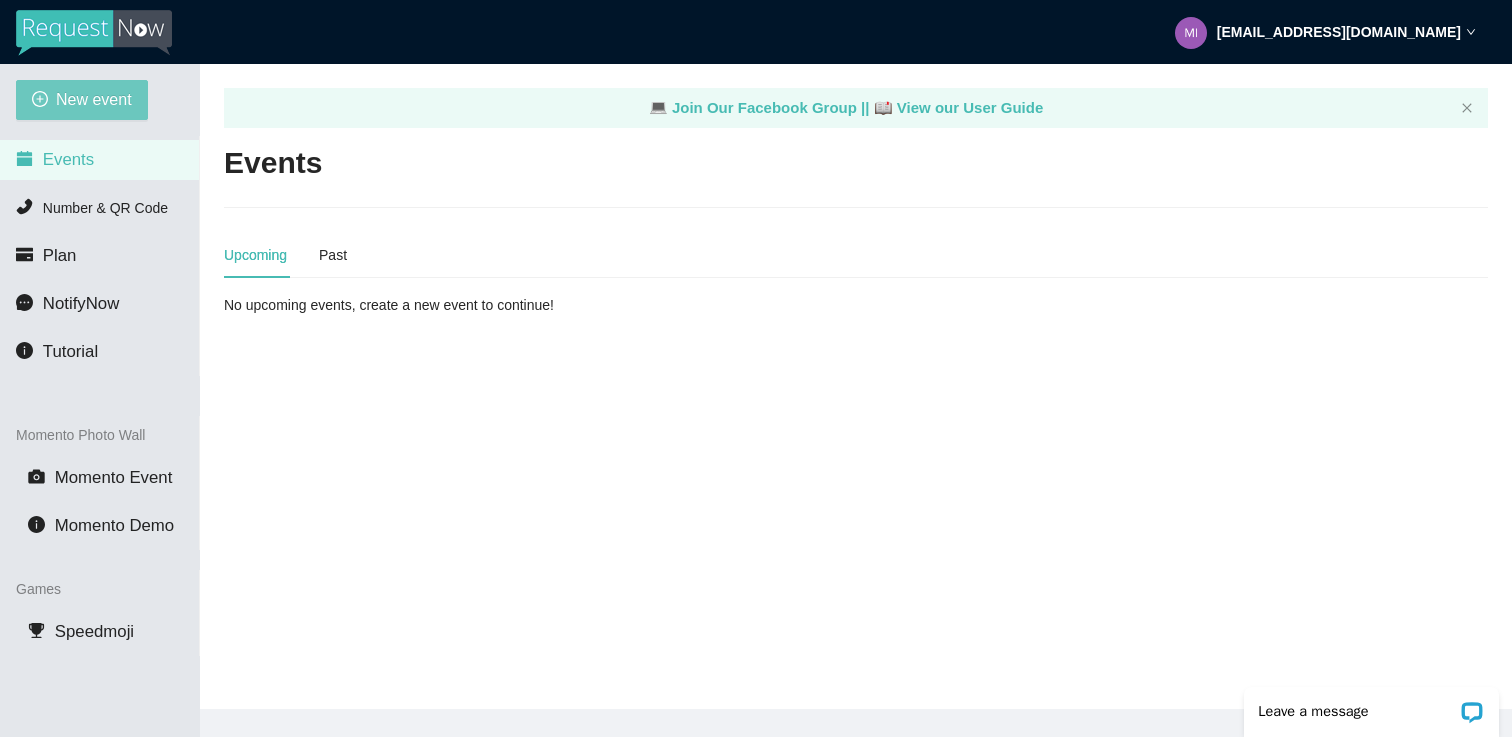 click on "New event" at bounding box center (94, 99) 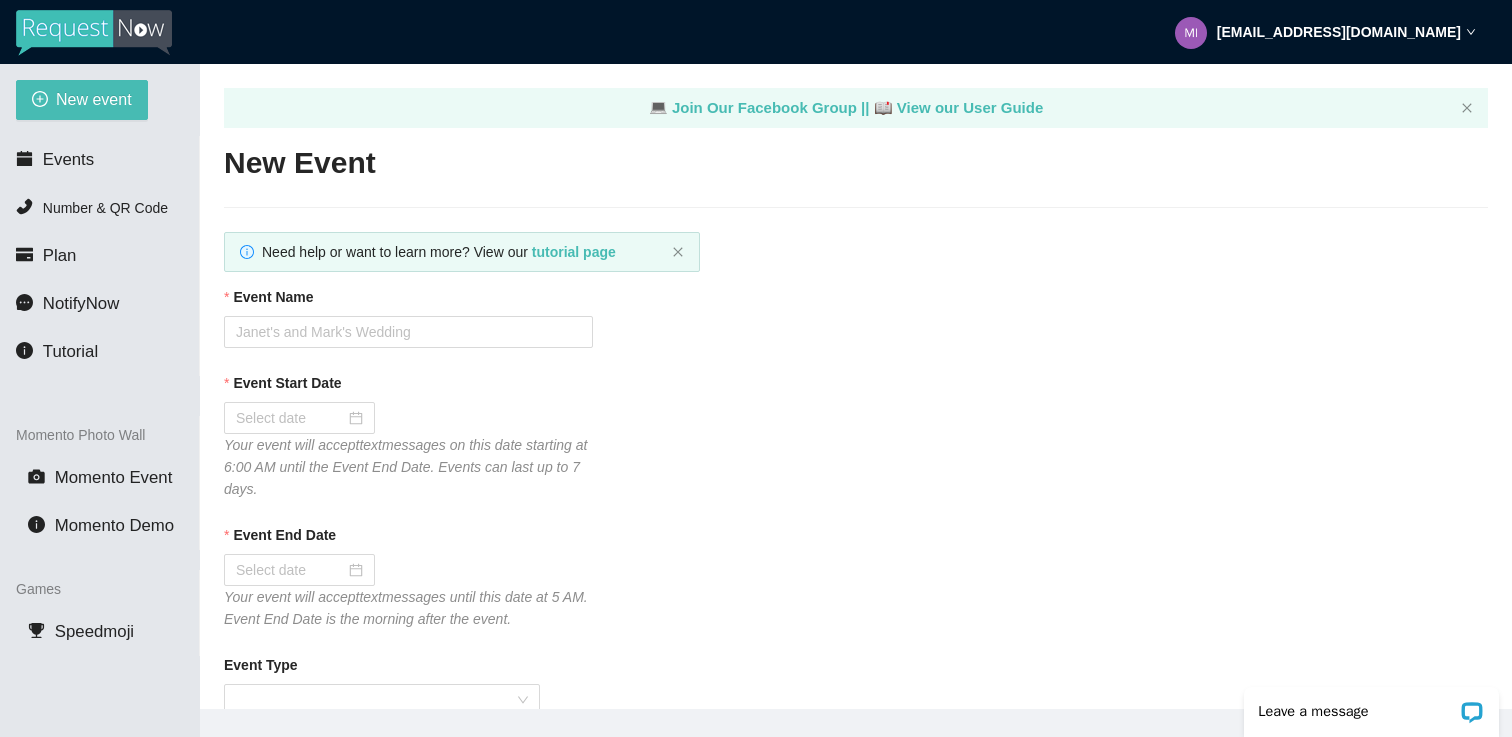 scroll, scrollTop: 0, scrollLeft: 0, axis: both 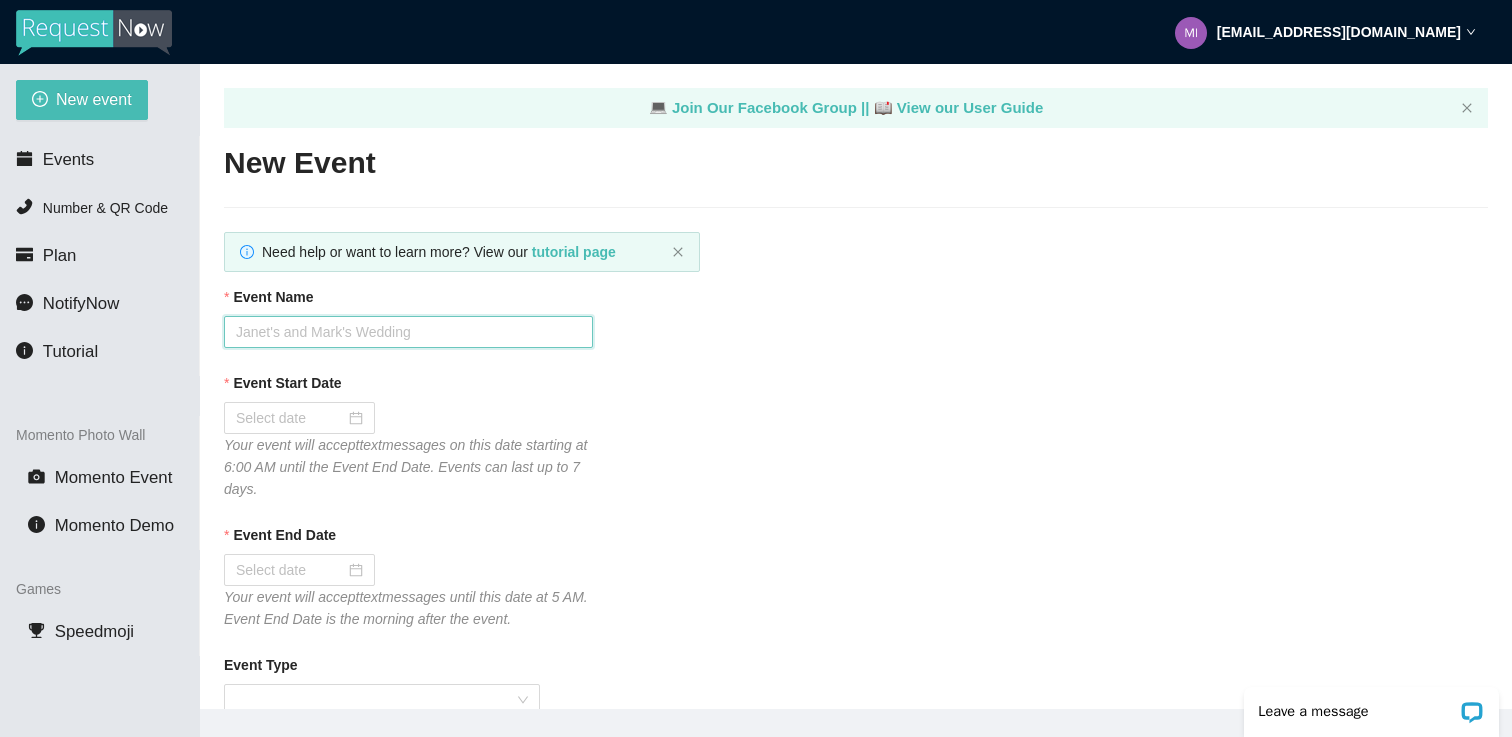 click on "Event Name" at bounding box center (408, 332) 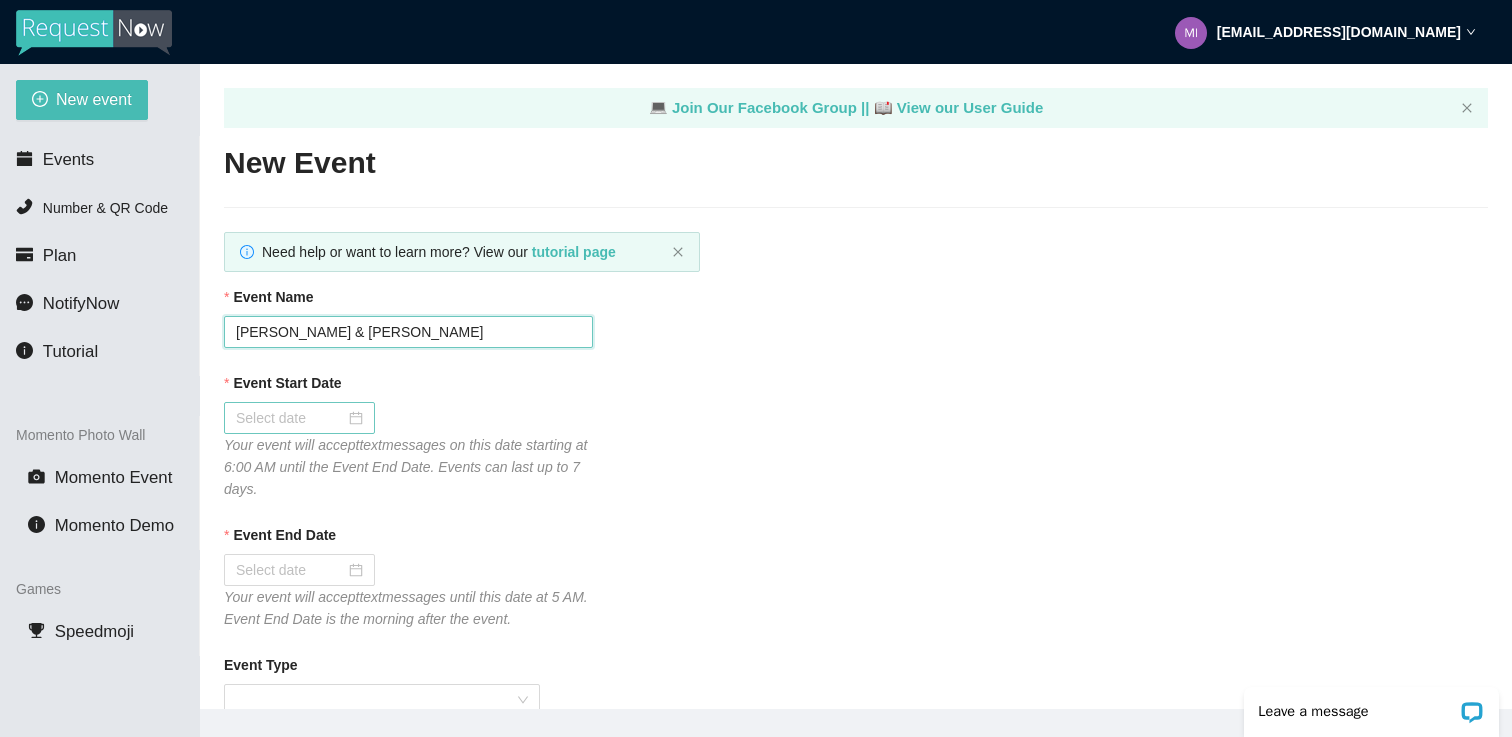 type on "[PERSON_NAME] & [PERSON_NAME]" 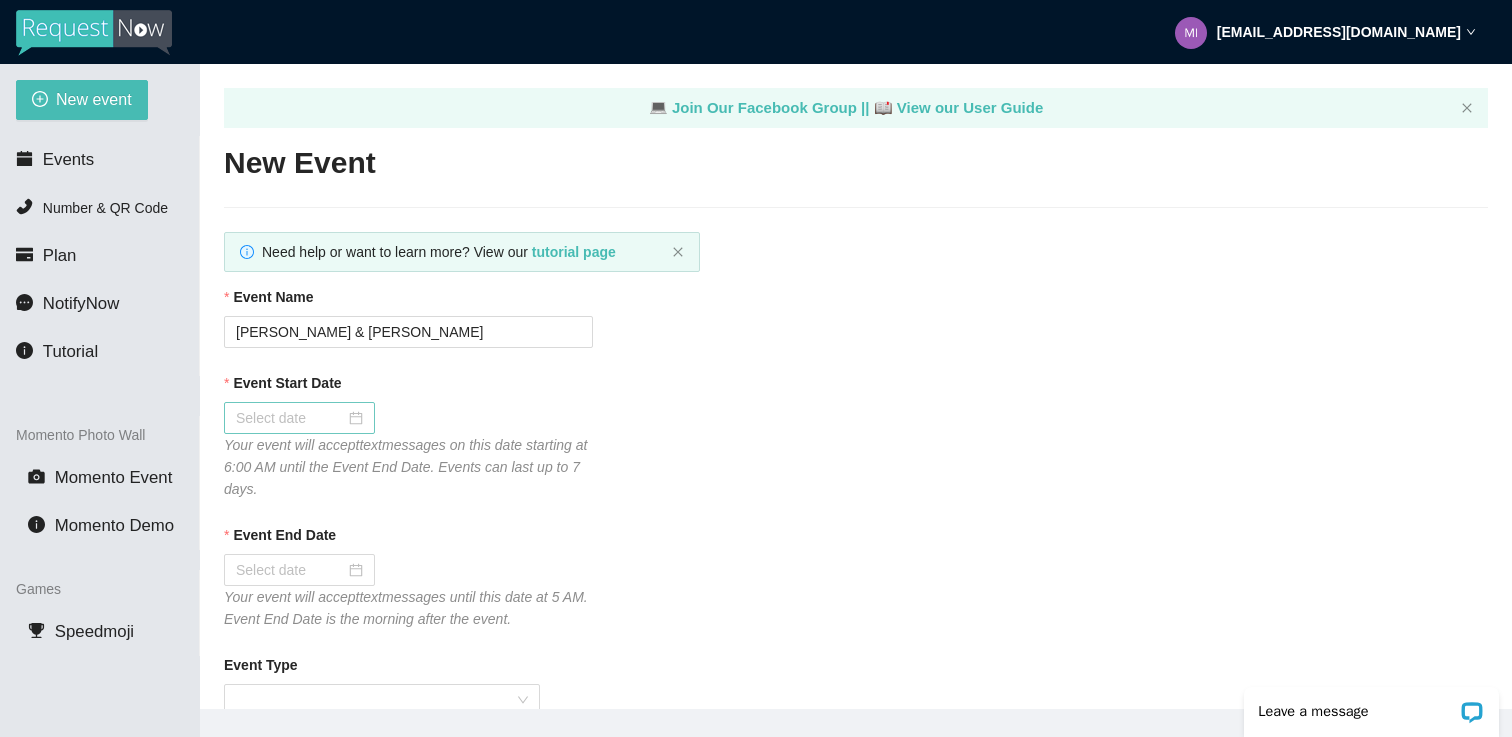click at bounding box center (299, 418) 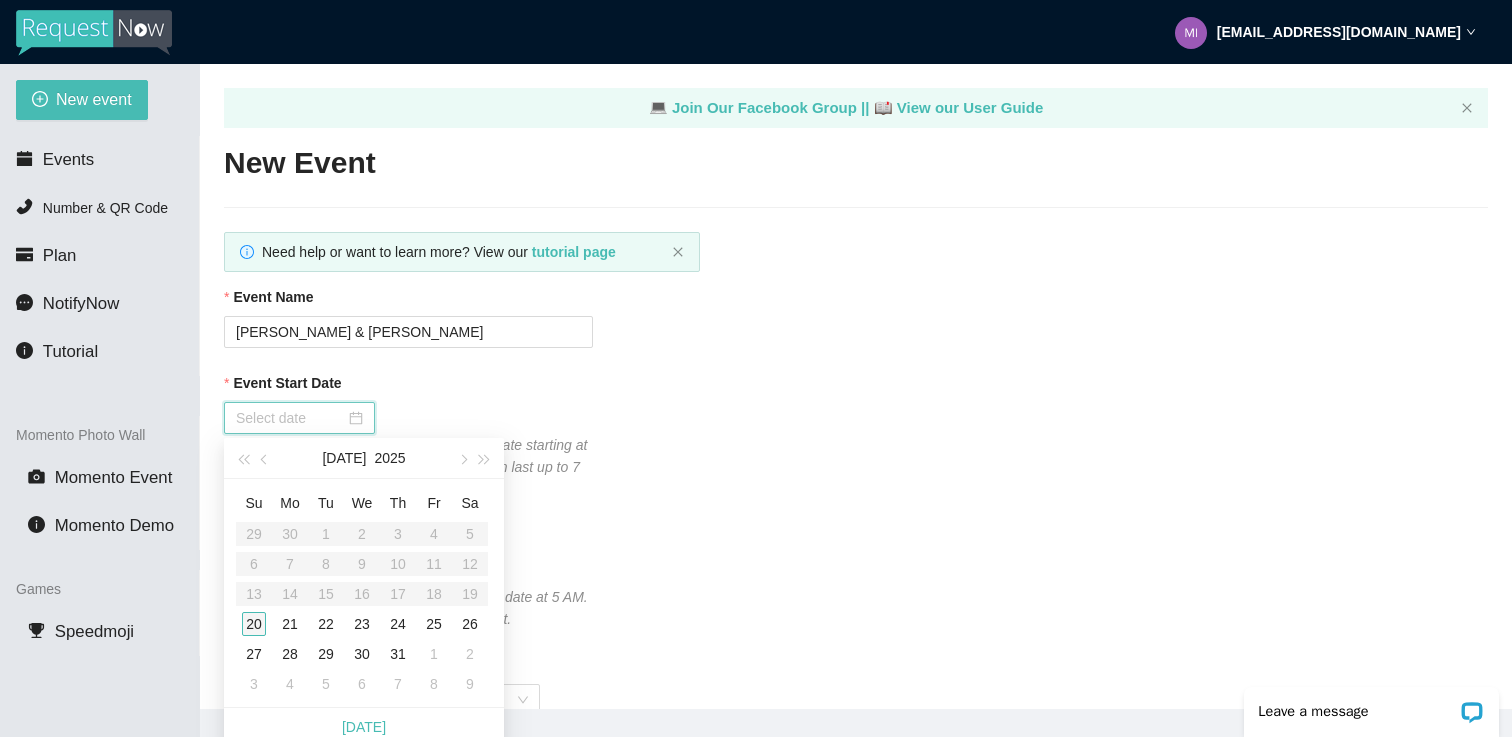 type on "[DATE]" 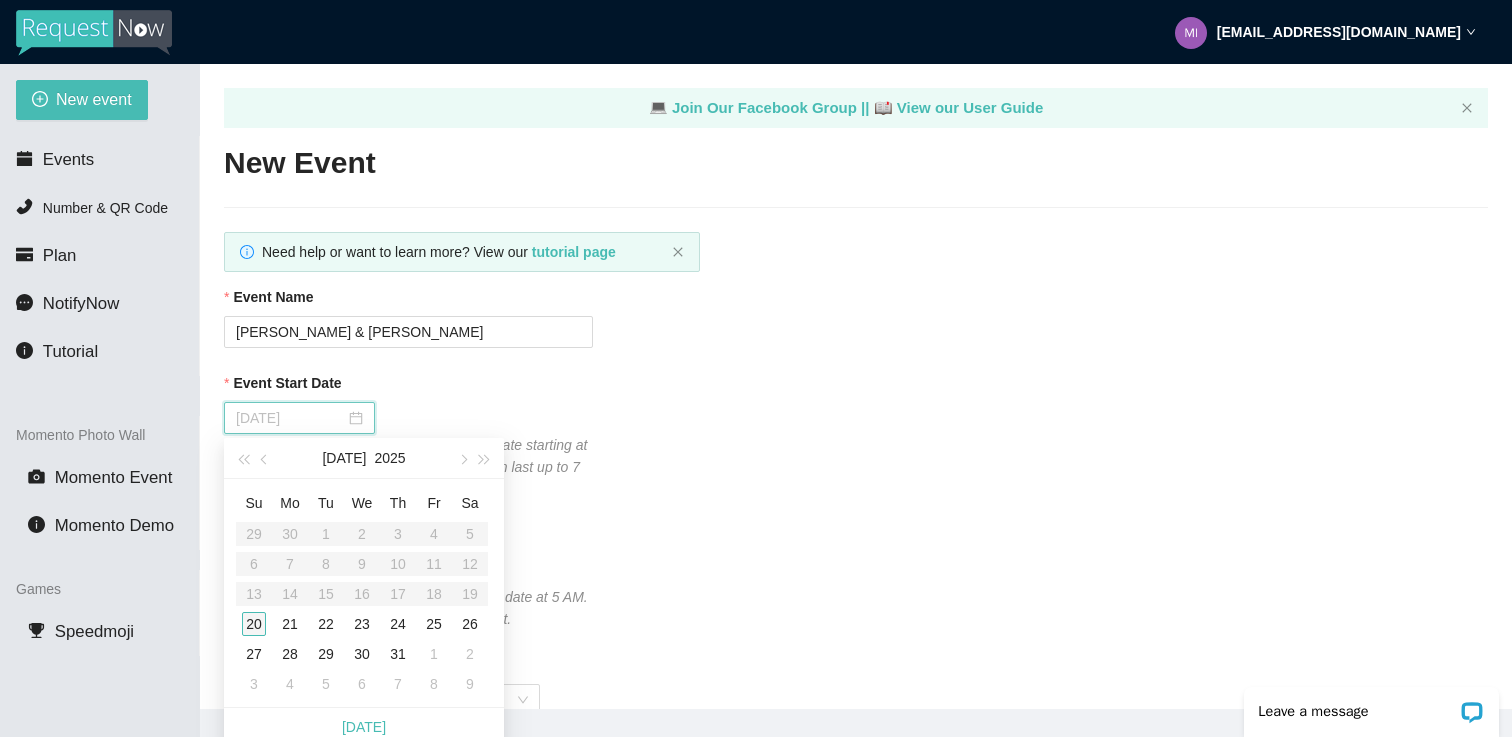 click on "20" at bounding box center (254, 624) 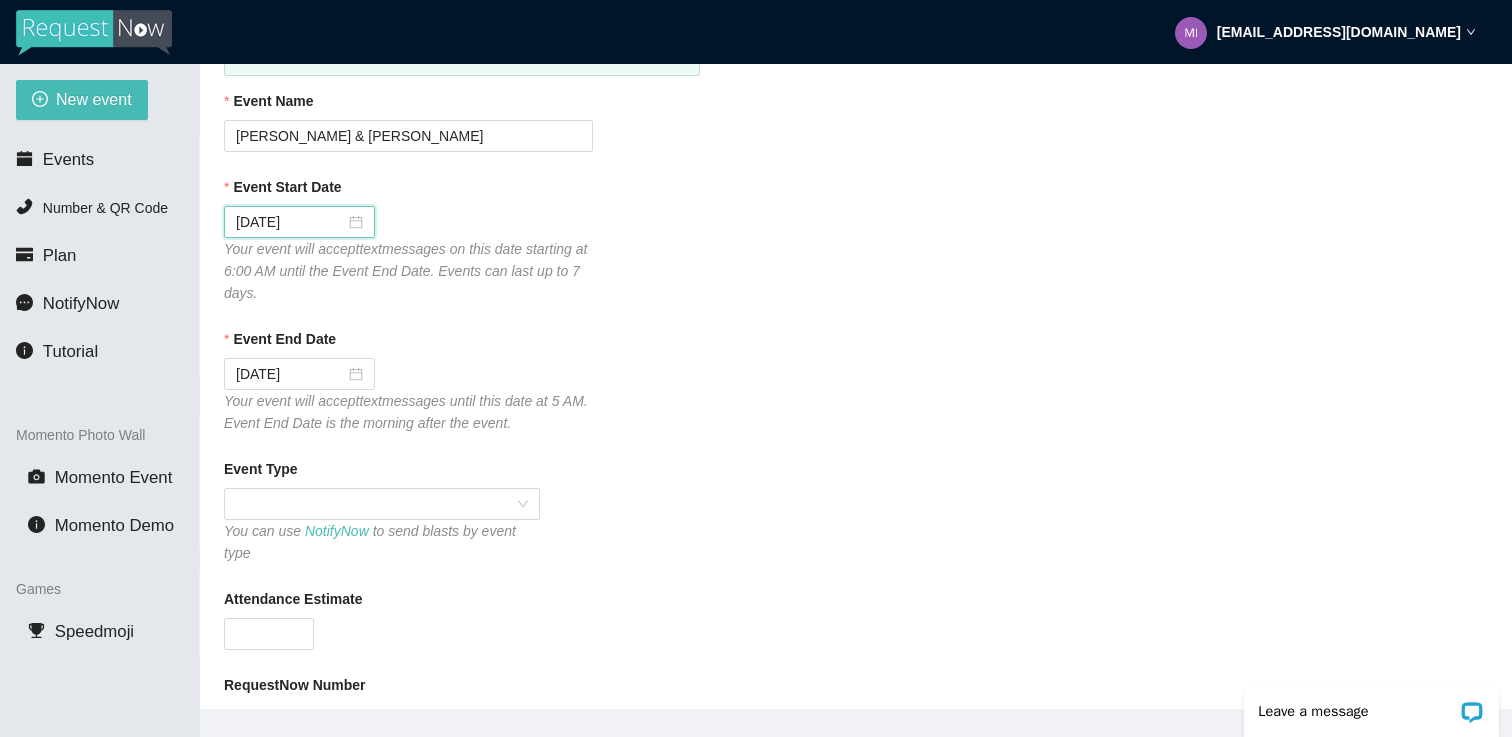scroll, scrollTop: 242, scrollLeft: 0, axis: vertical 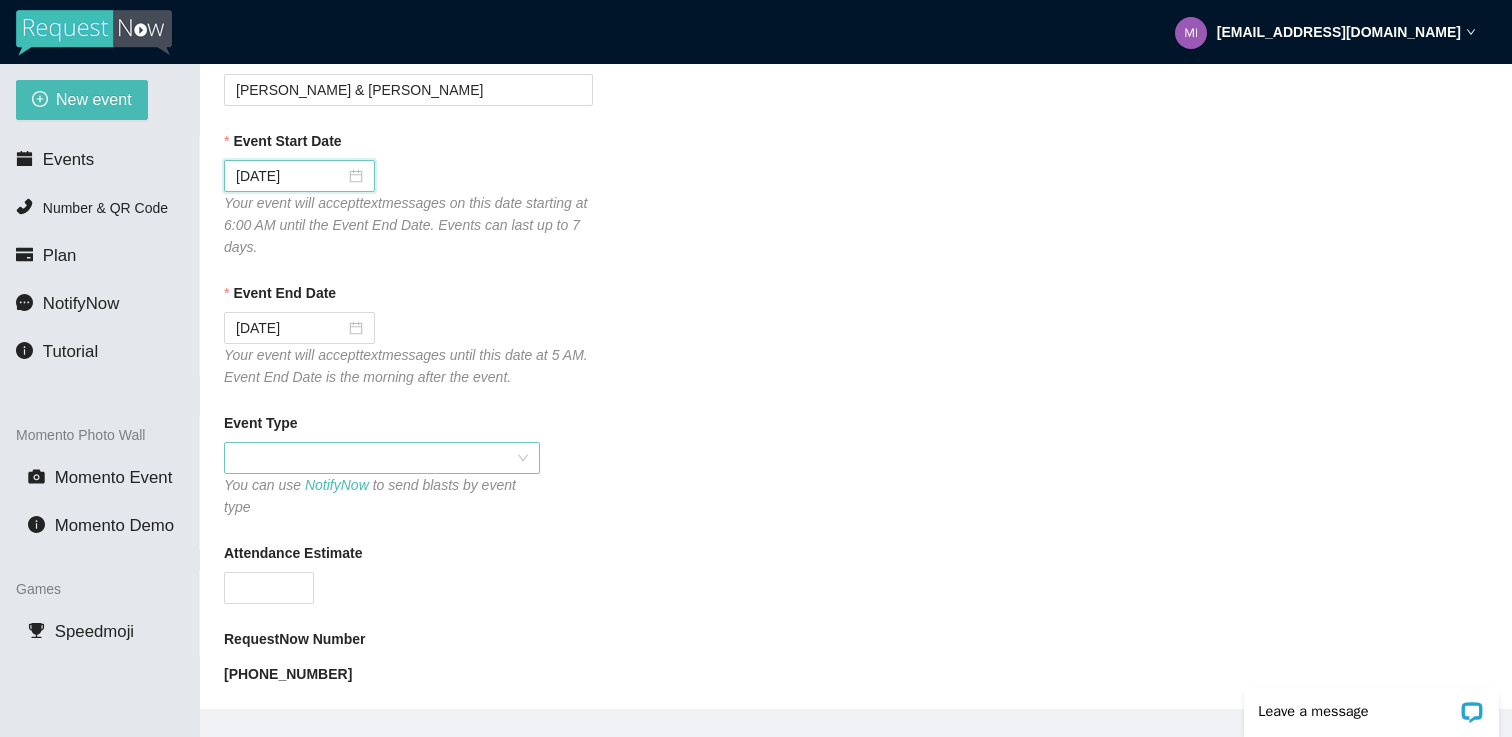 click at bounding box center [382, 458] 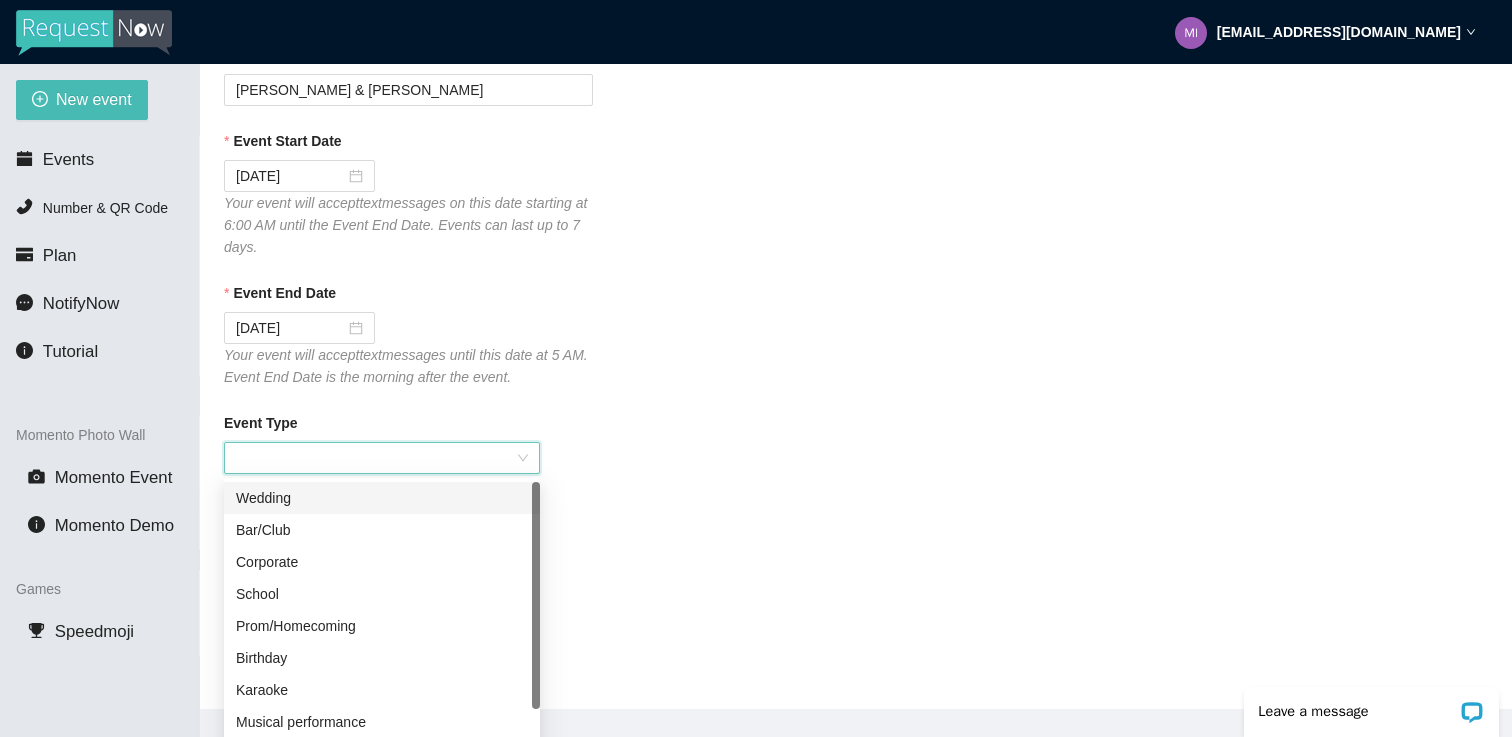 click on "Wedding" at bounding box center [382, 498] 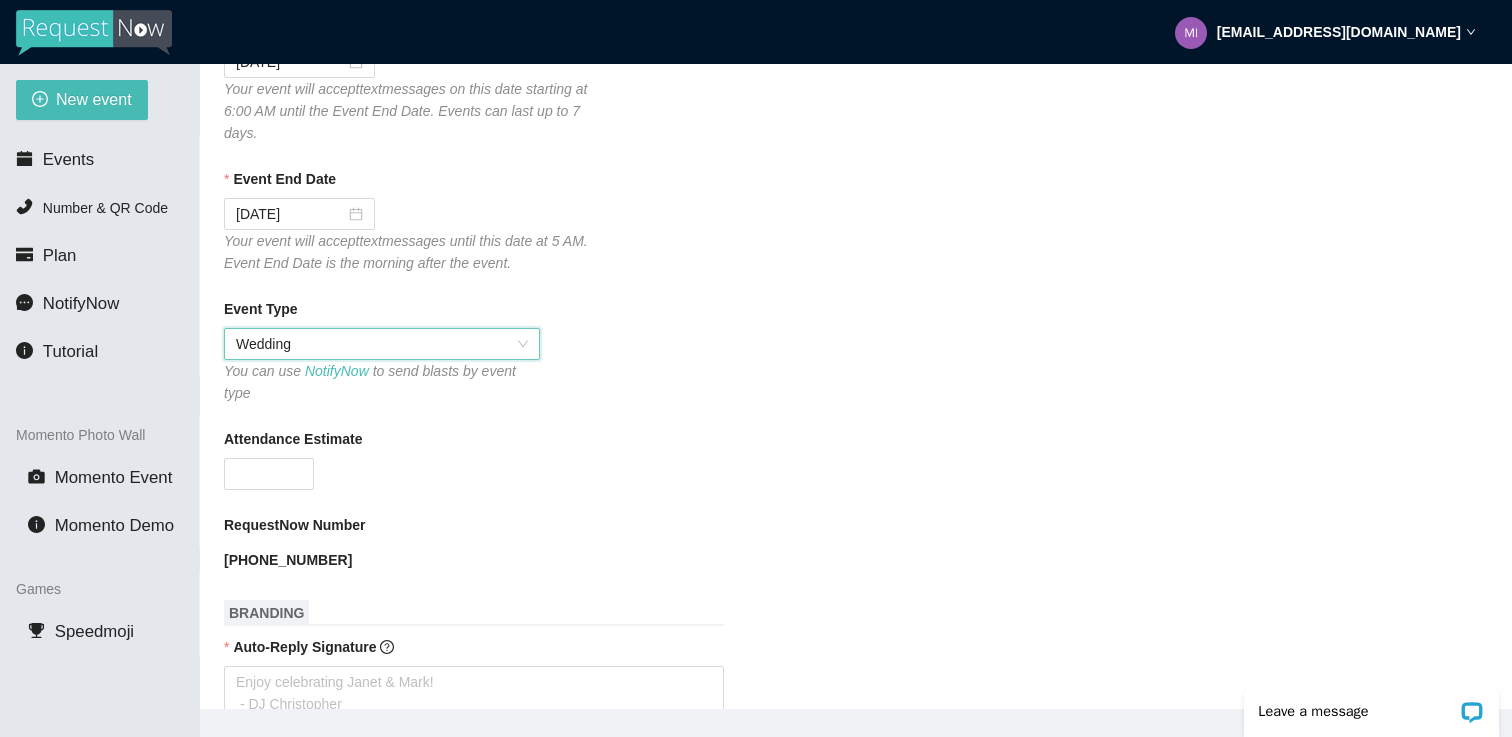 scroll, scrollTop: 361, scrollLeft: 0, axis: vertical 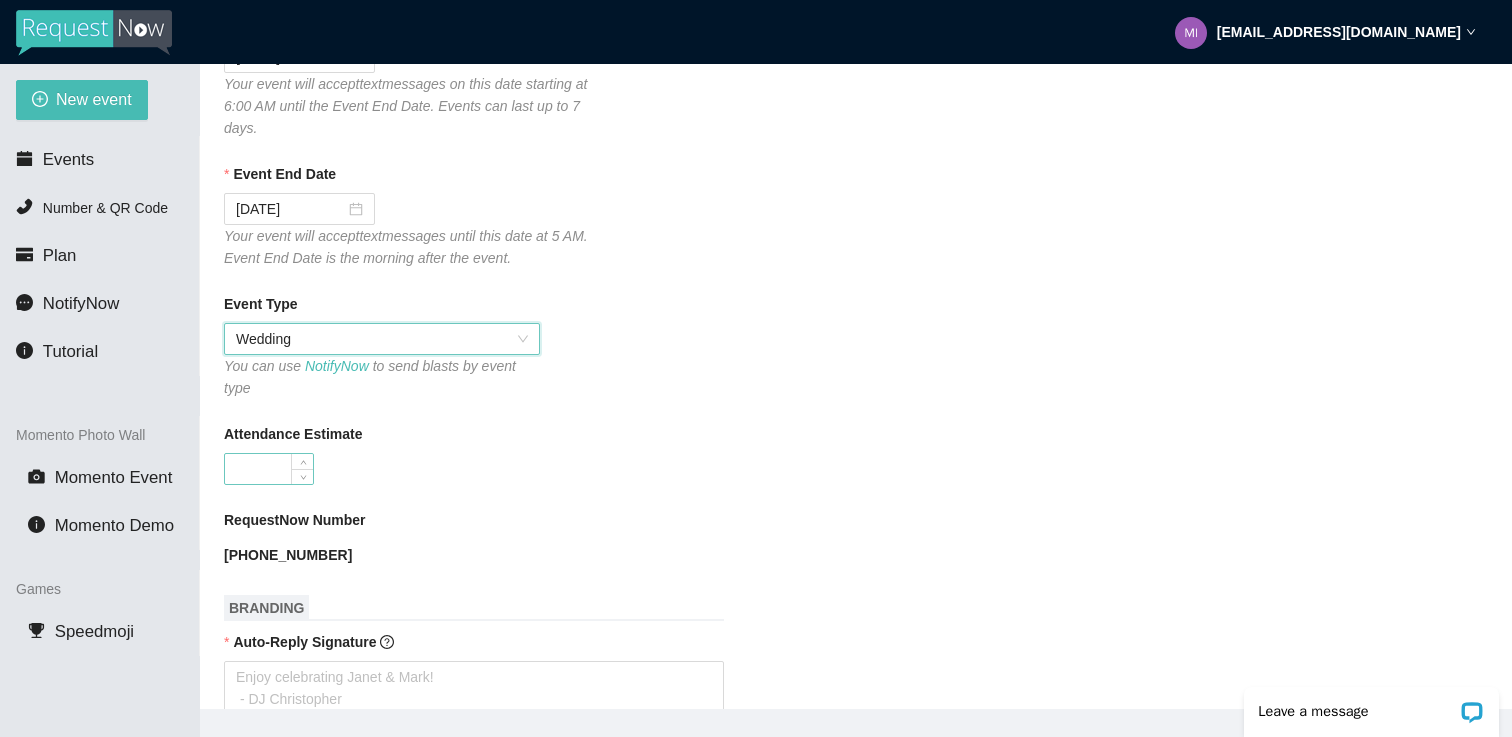 click on "Attendance Estimate" at bounding box center (269, 469) 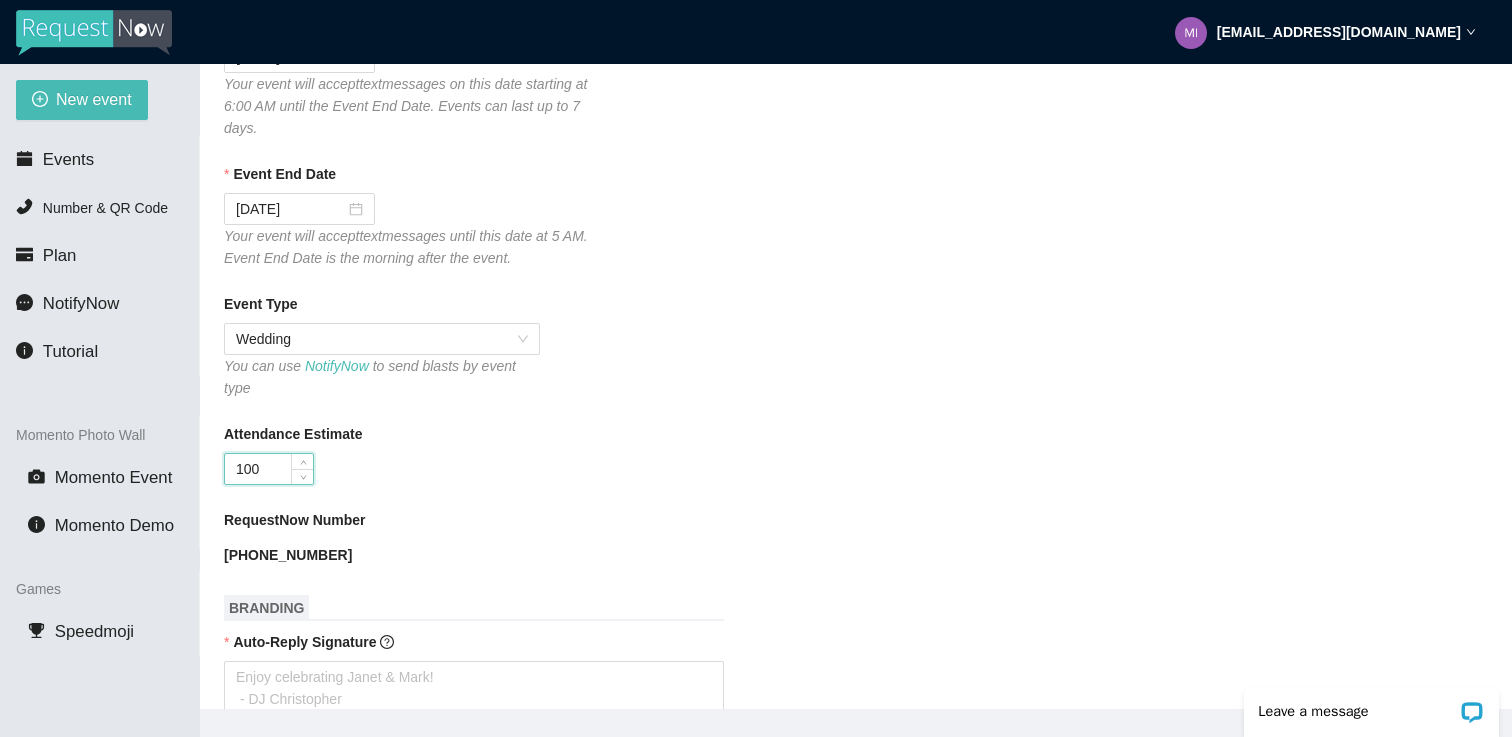 type on "100" 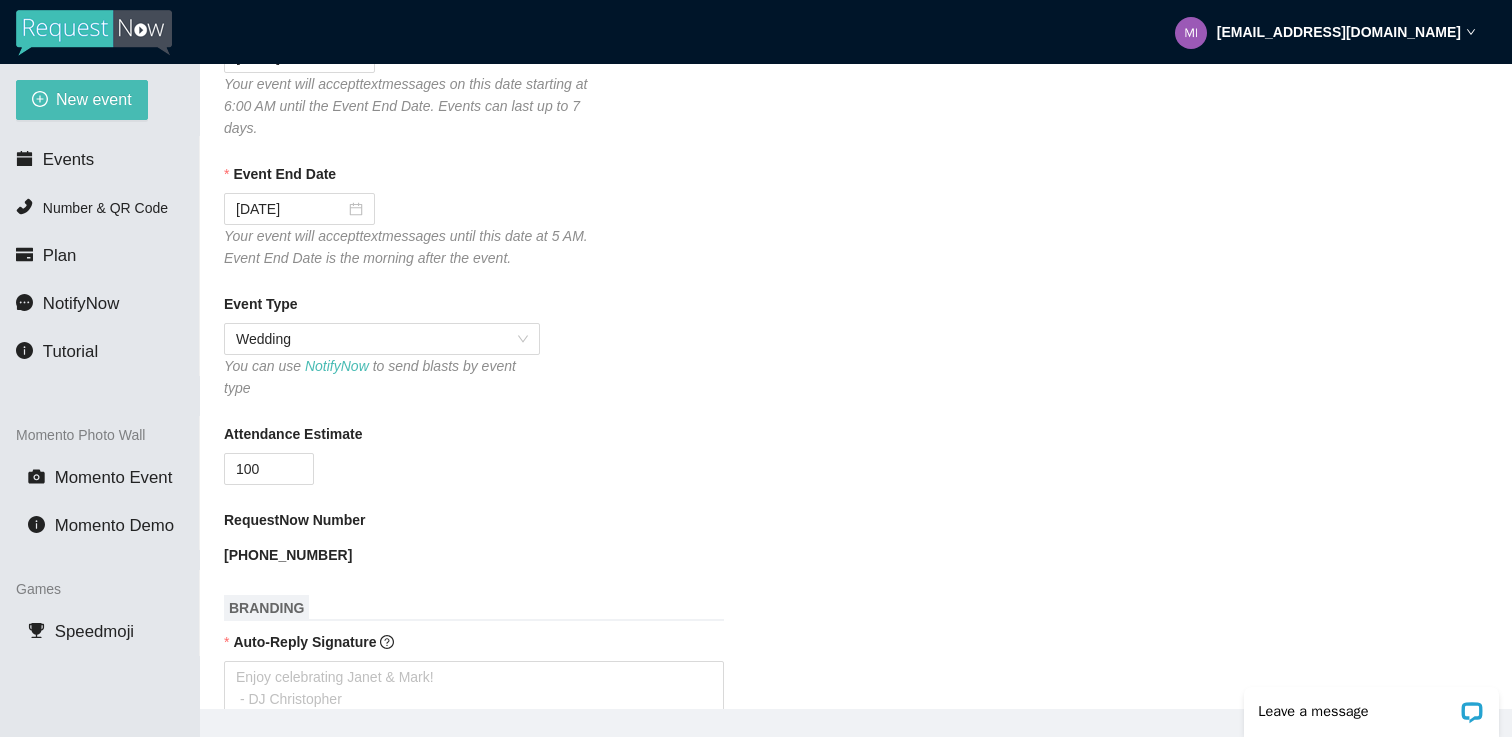 click on "100" at bounding box center (408, 469) 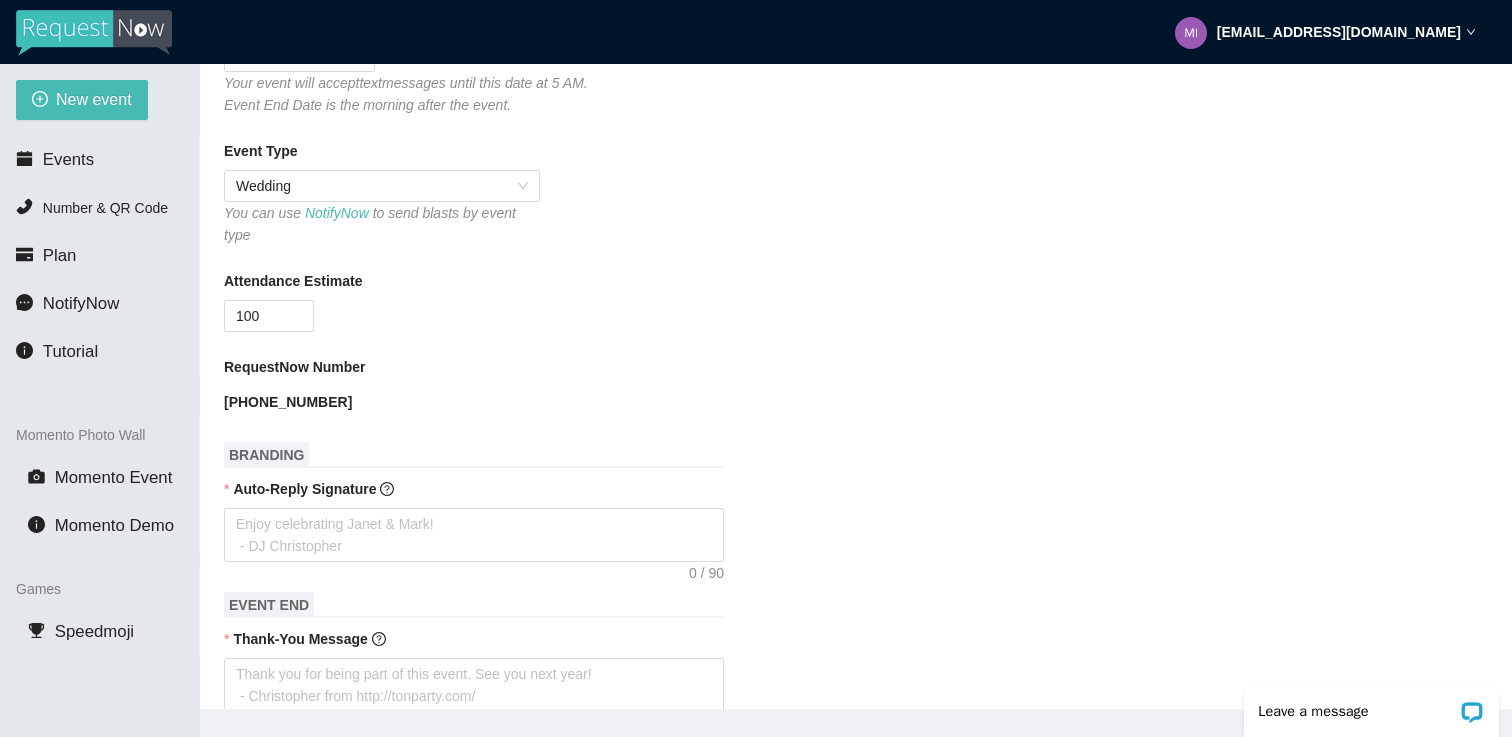 scroll, scrollTop: 518, scrollLeft: 0, axis: vertical 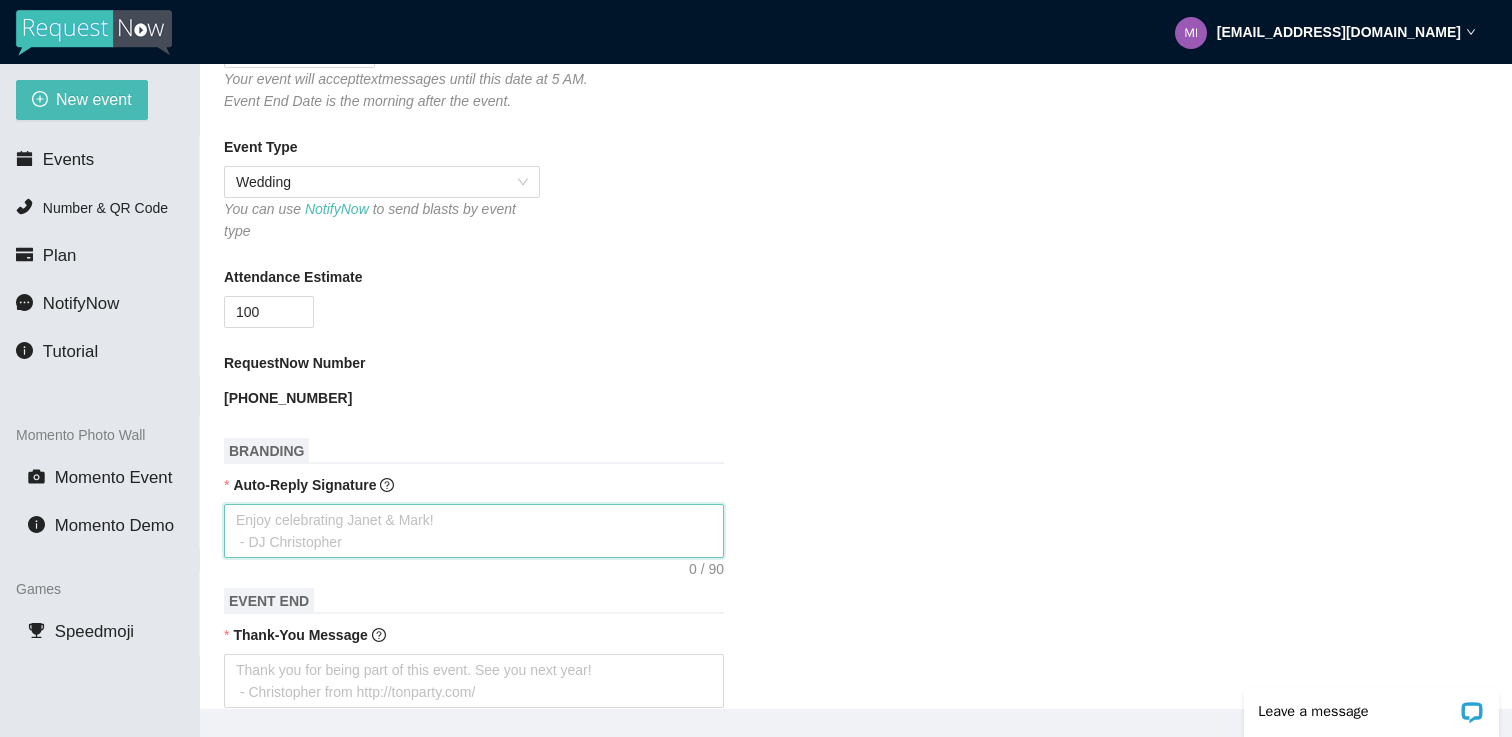click on "Auto-Reply Signature" at bounding box center (474, 531) 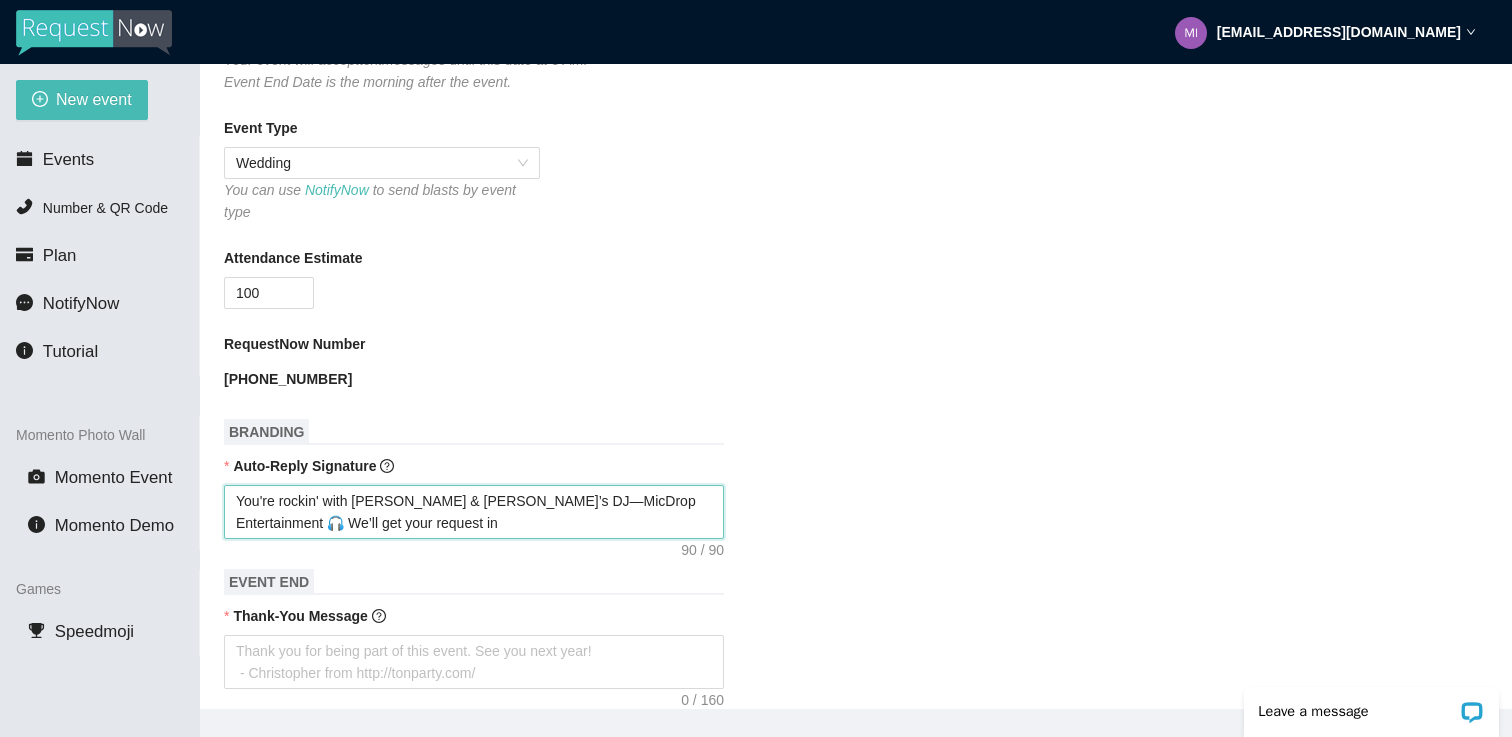 scroll, scrollTop: 550, scrollLeft: 0, axis: vertical 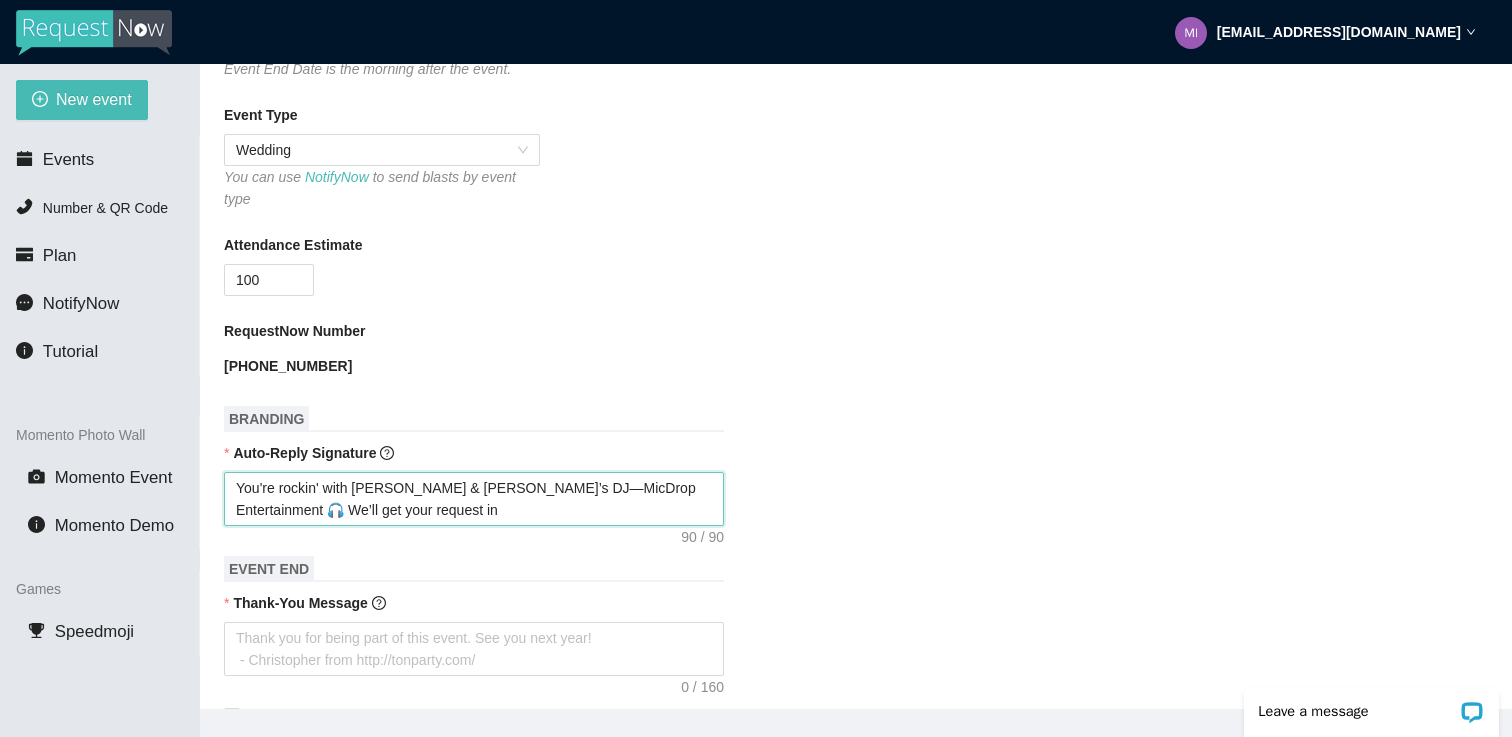 drag, startPoint x: 489, startPoint y: 489, endPoint x: 626, endPoint y: 483, distance: 137.13132 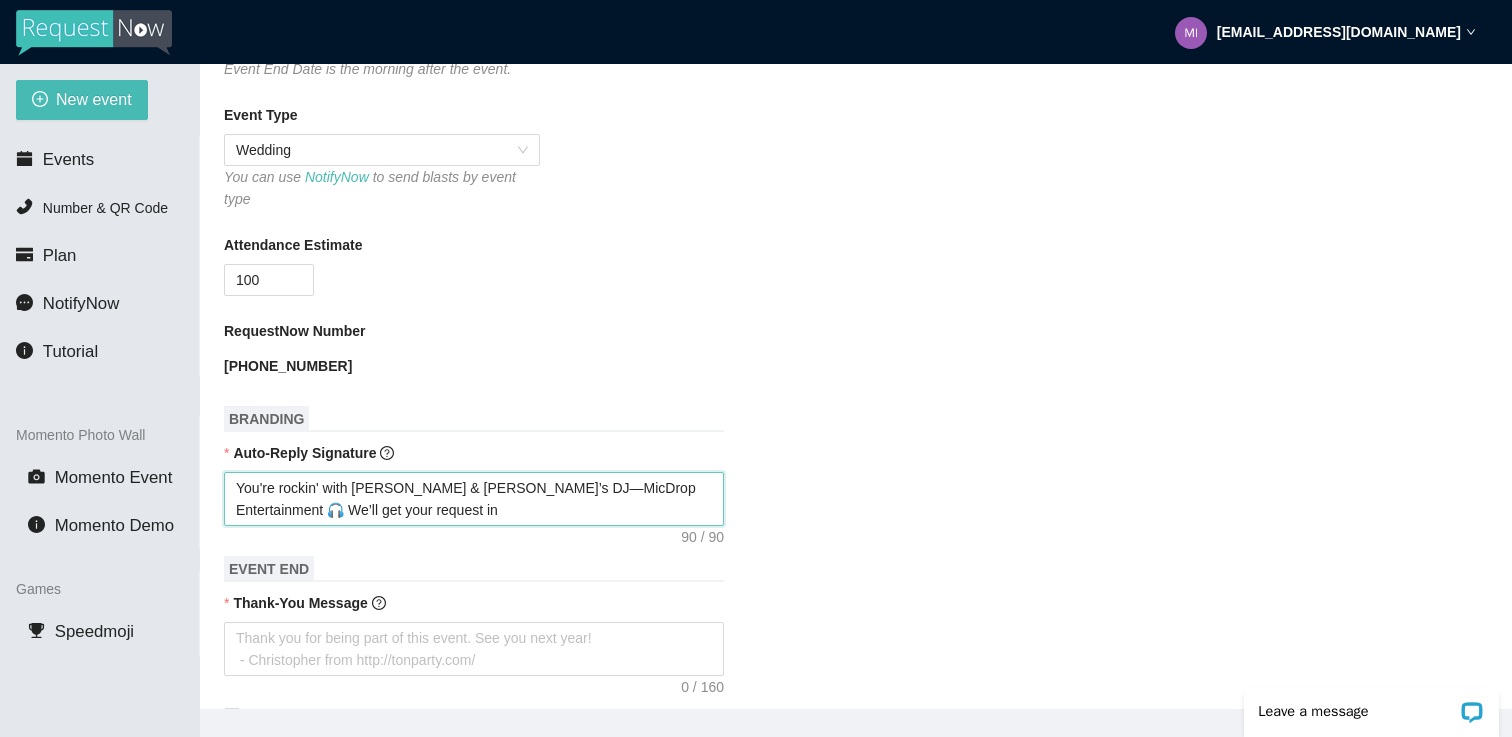 click on "You're rockin' with [PERSON_NAME] & [PERSON_NAME]’s DJ—MicDrop Entertainment 🎧 We’ll get your request in" at bounding box center [474, 499] 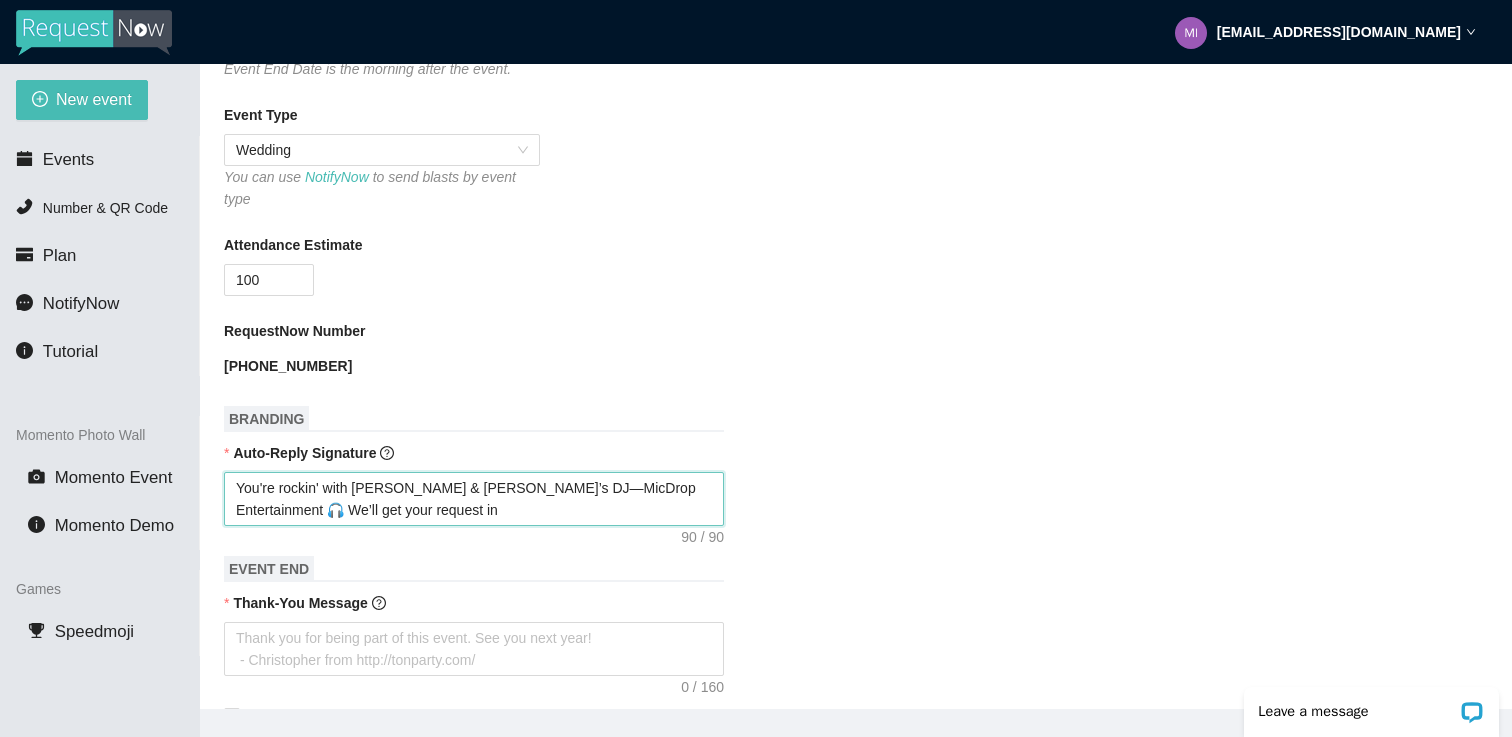 type on "You're rockin' with [PERSON_NAME] & [PERSON_NAME]’ DJ—MicDrop Entertainment 🎧 We’ll get your request in" 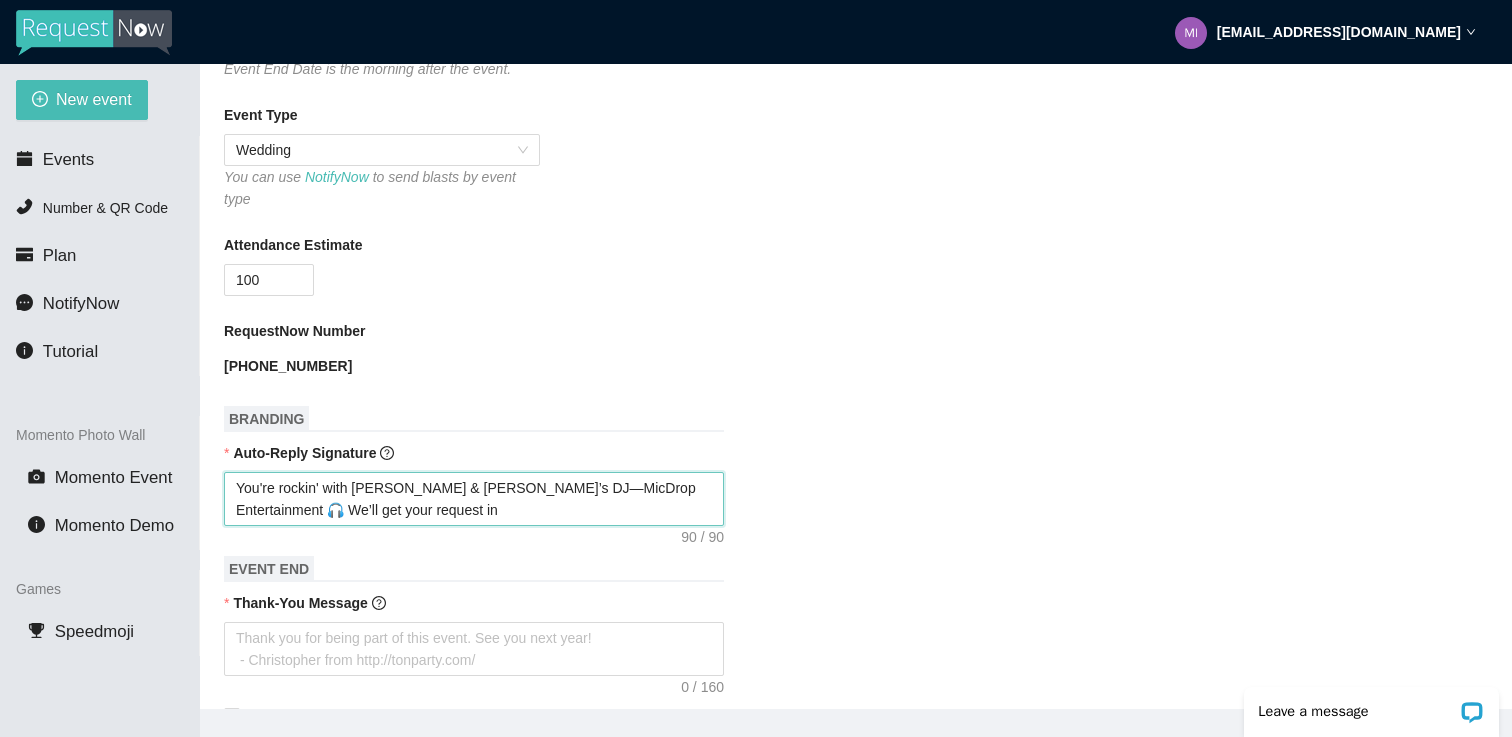 type on "You're rockin' with [PERSON_NAME] & [PERSON_NAME]’ DJ—MicDrop Entertainment 🎧 We’ll get your request in" 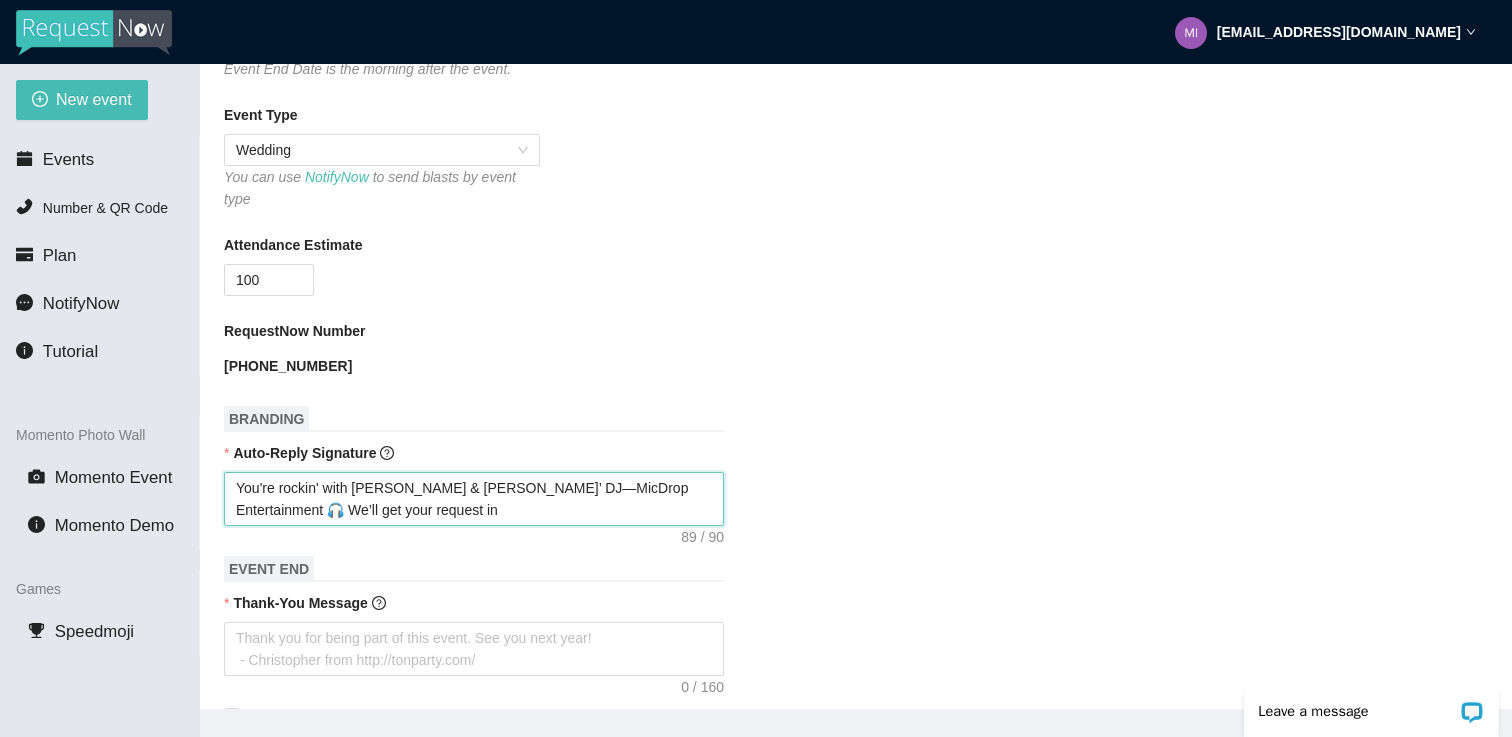 type on "You're rockin' with [PERSON_NAME] & [PERSON_NAME]—MicDrop Entertainment 🎧 We’ll get your request in" 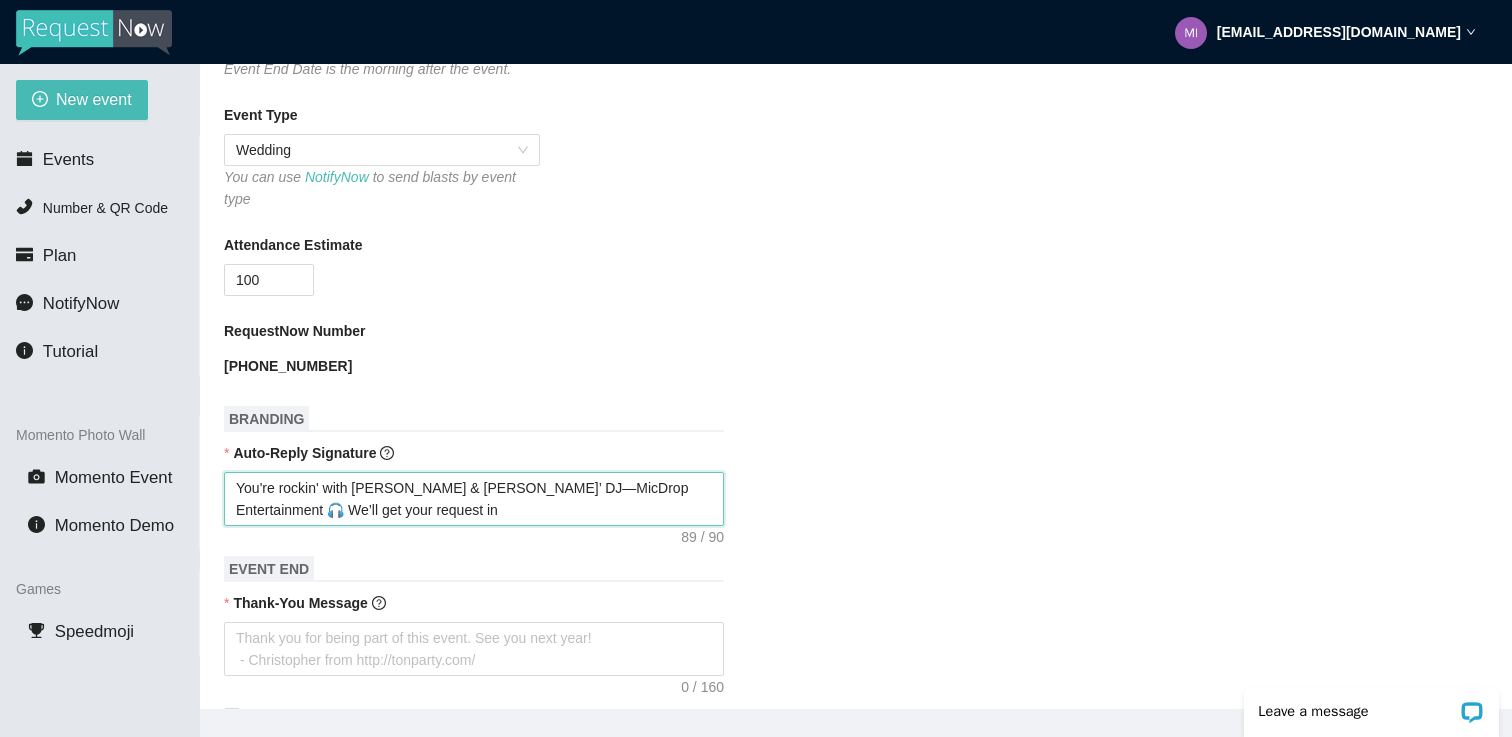type on "You're rockin' with [PERSON_NAME] & [PERSON_NAME]—MicDrop Entertainment 🎧 We’ll get your request in" 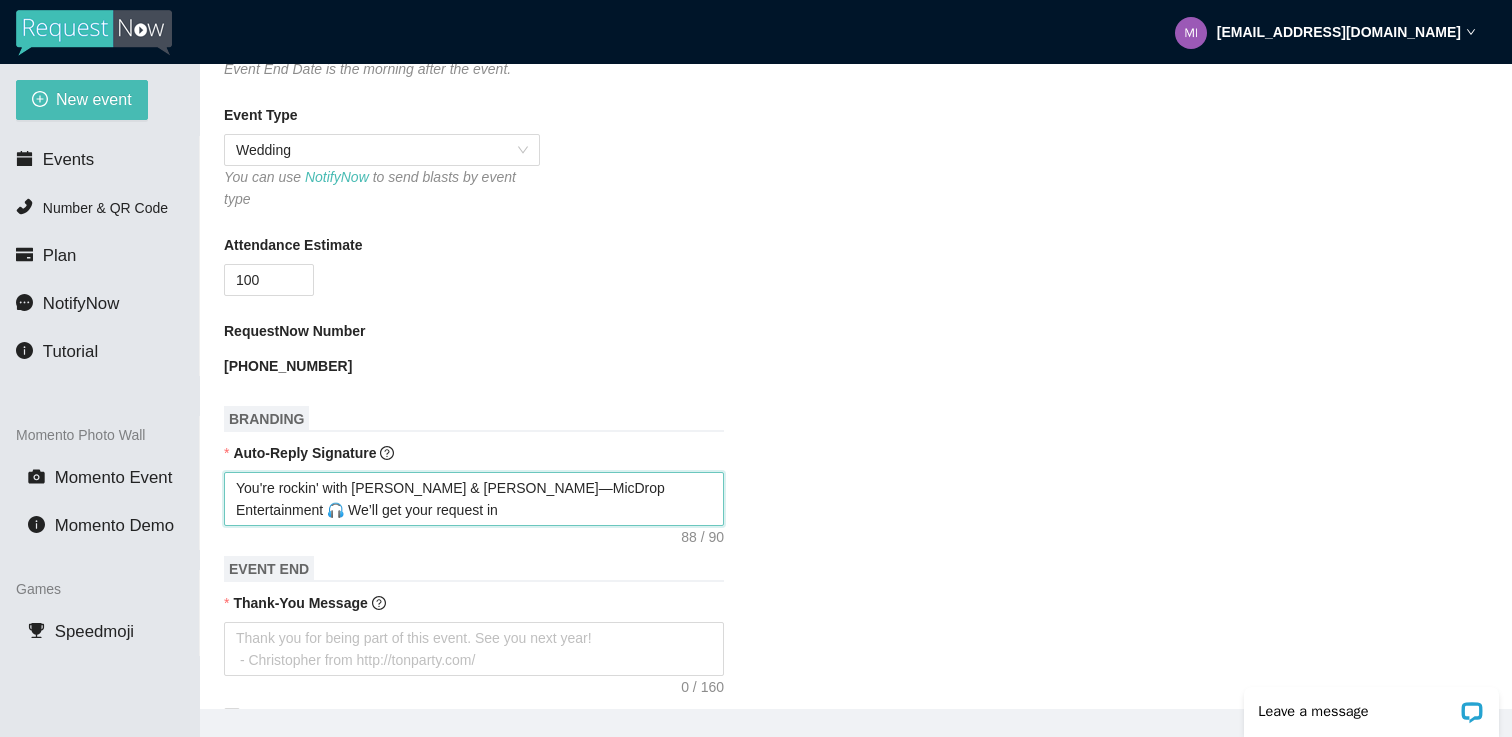 click on "You're rockin' with [PERSON_NAME] & [PERSON_NAME]—MicDrop Entertainment 🎧 We’ll get your request in" at bounding box center (474, 499) 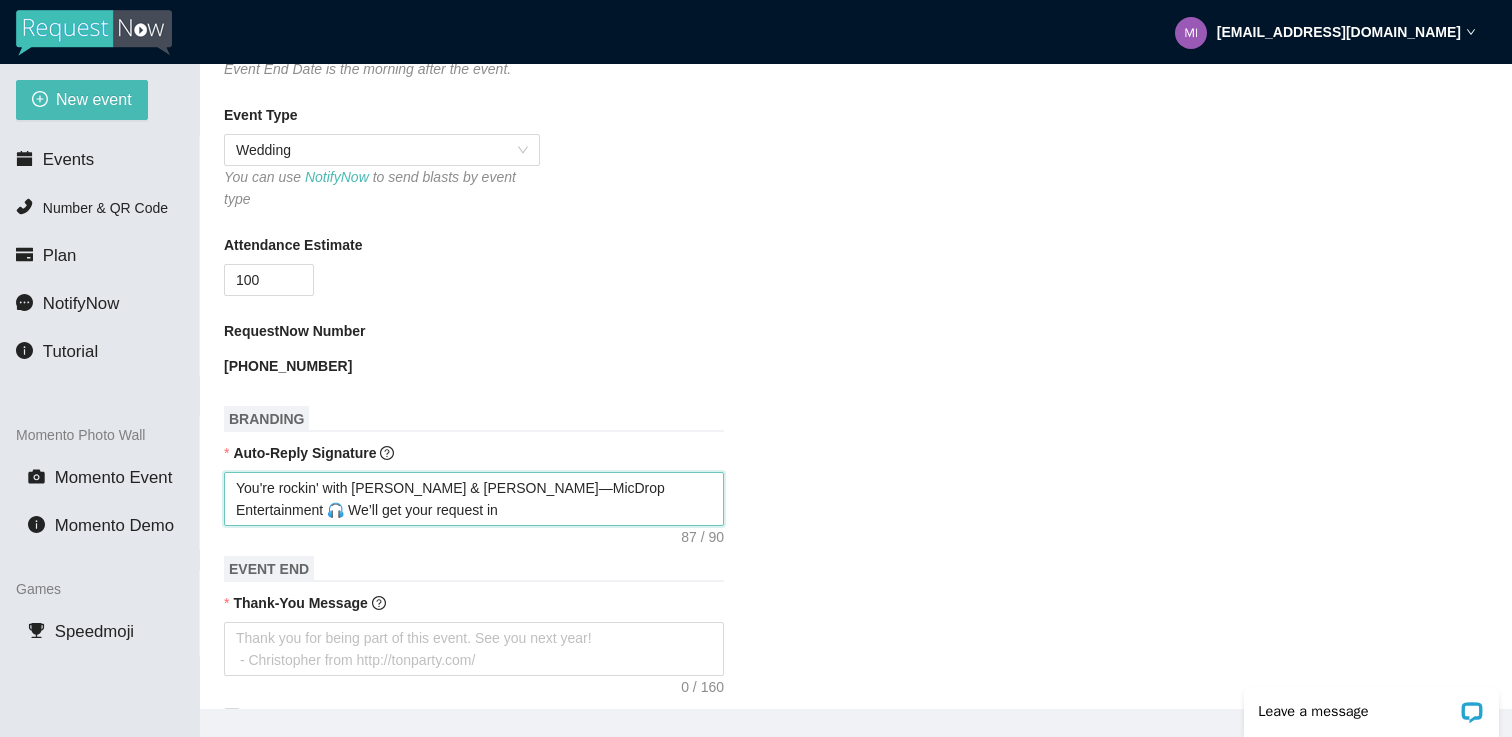 type on "You're rockin' with [PERSON_NAME] & [PERSON_NAME] —MicDrop Entertainment 🎧 We’ll get your request in" 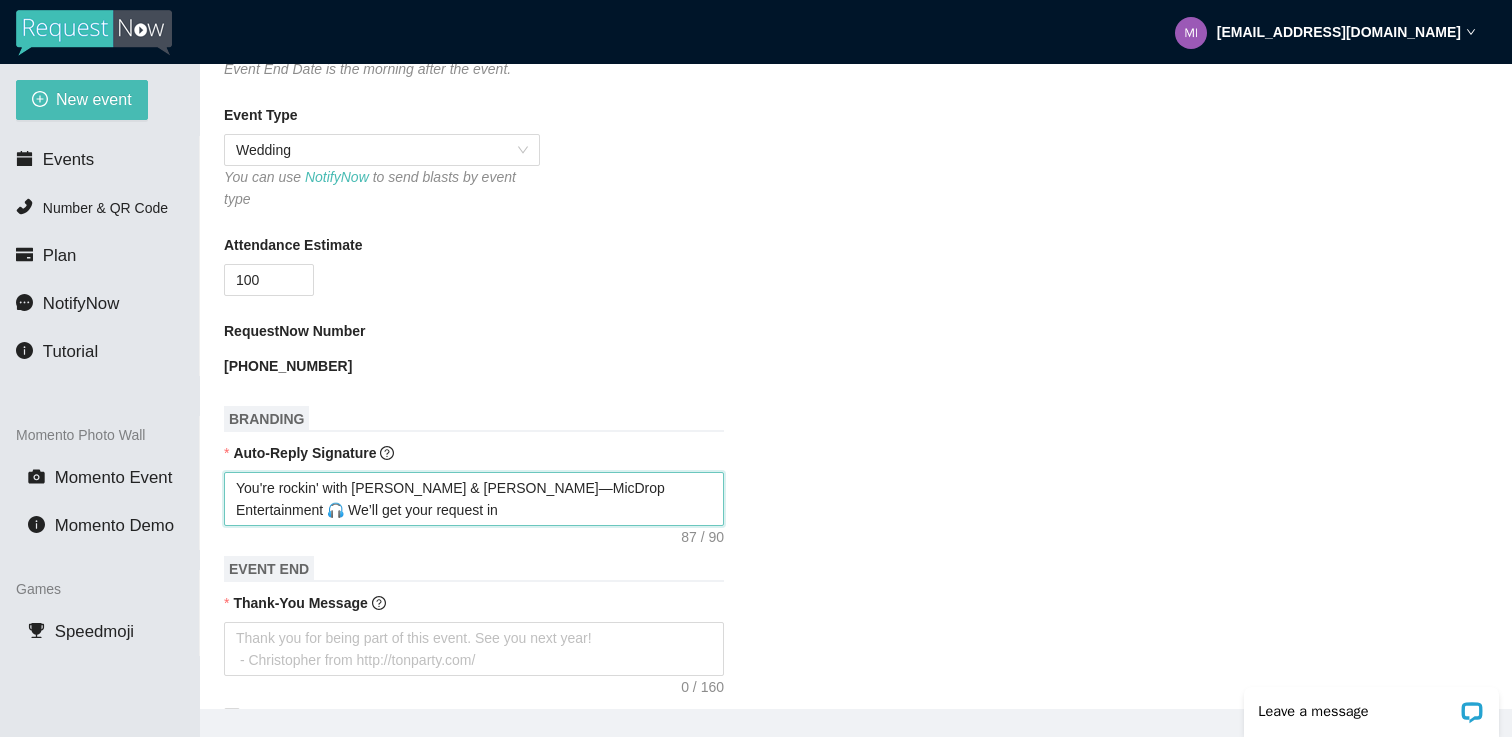 type on "You're rockin' with [PERSON_NAME] & [PERSON_NAME] —MicDrop Entertainment 🎧 We’ll get your request in" 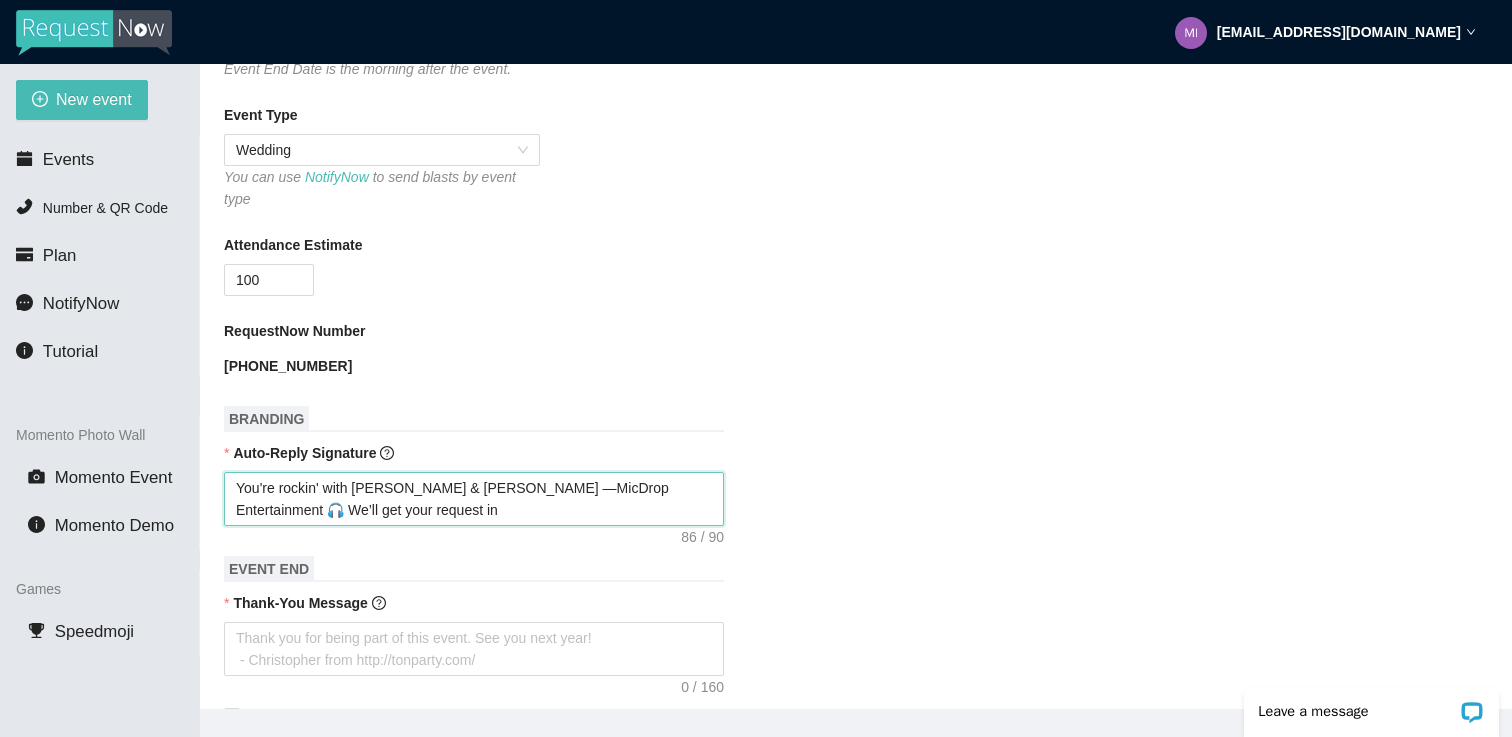drag, startPoint x: 461, startPoint y: 484, endPoint x: 623, endPoint y: 481, distance: 162.02777 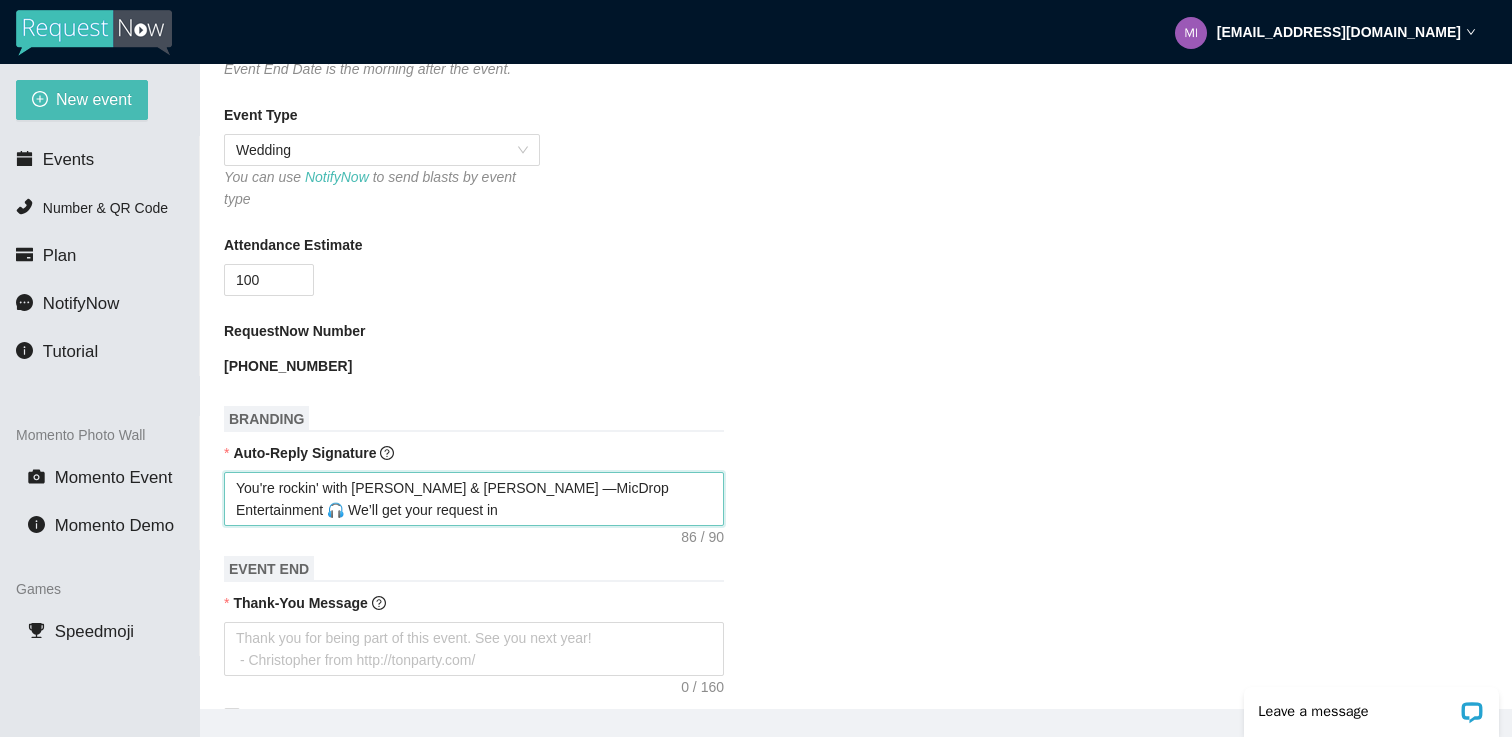 click on "You're rockin' with [PERSON_NAME] & [PERSON_NAME] —MicDrop Entertainment 🎧 We’ll get your request in" at bounding box center (474, 499) 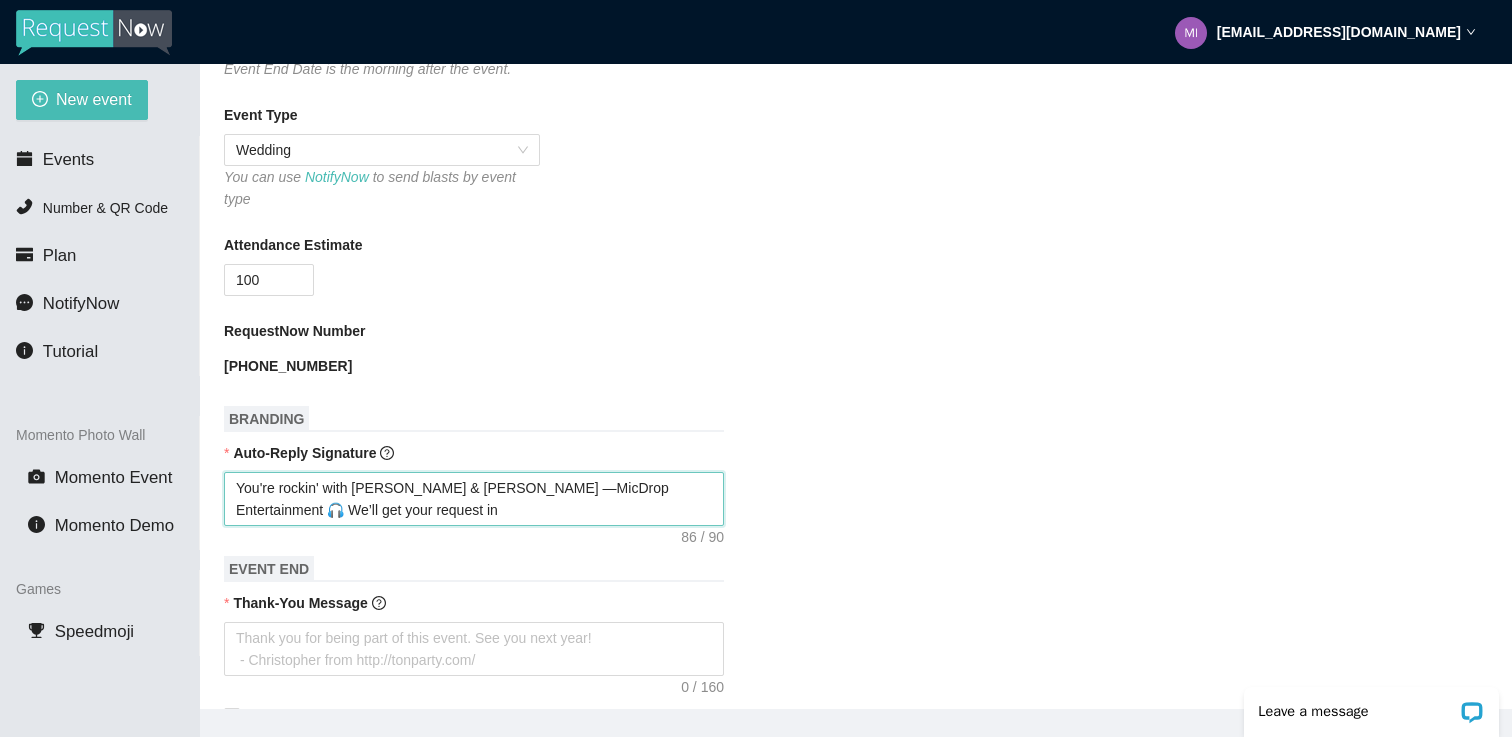type on "You're rockin' with [PERSON_NAME] & [PERSON_NAME]  🎧 We’ll get your request in" 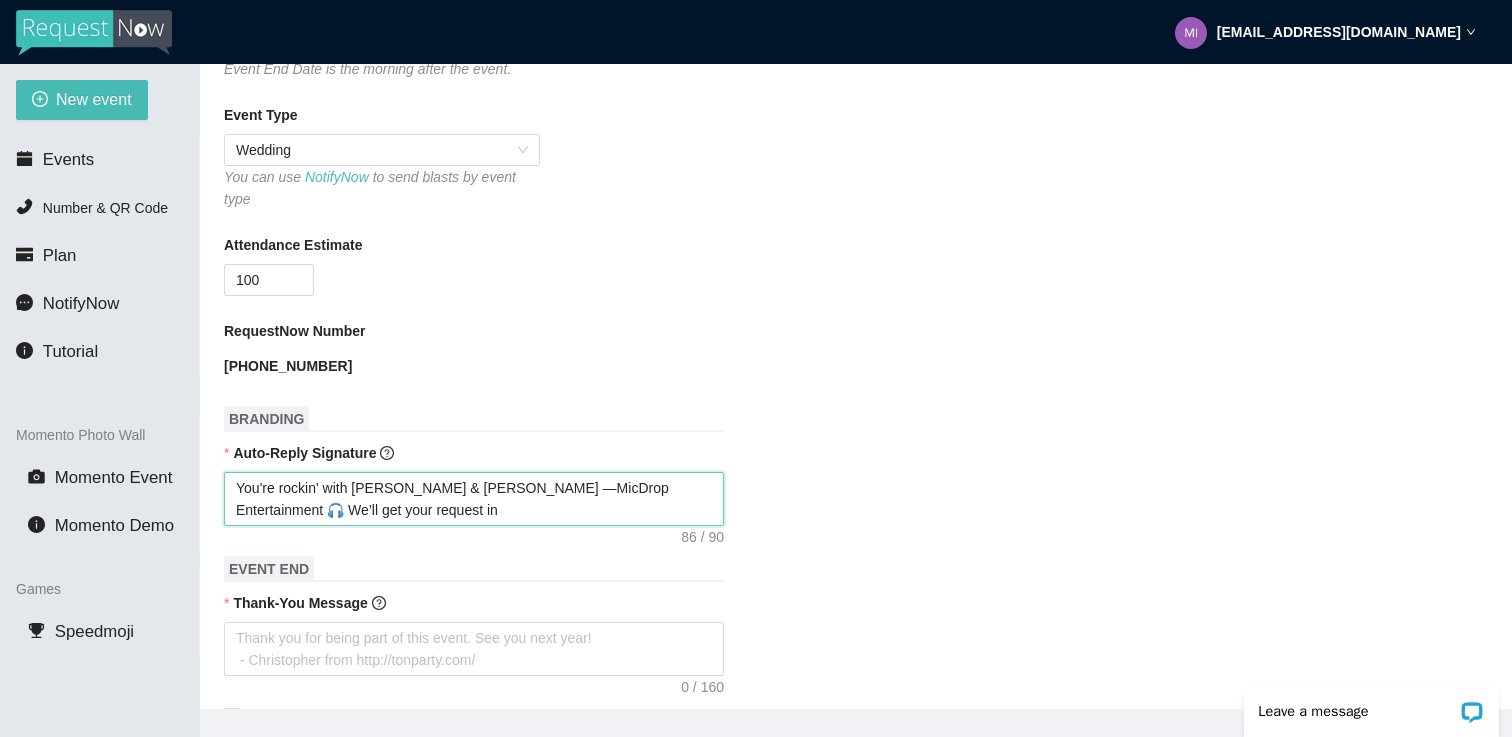 type on "You're rockin' with [PERSON_NAME] & [PERSON_NAME]  🎧 We’ll get your request in" 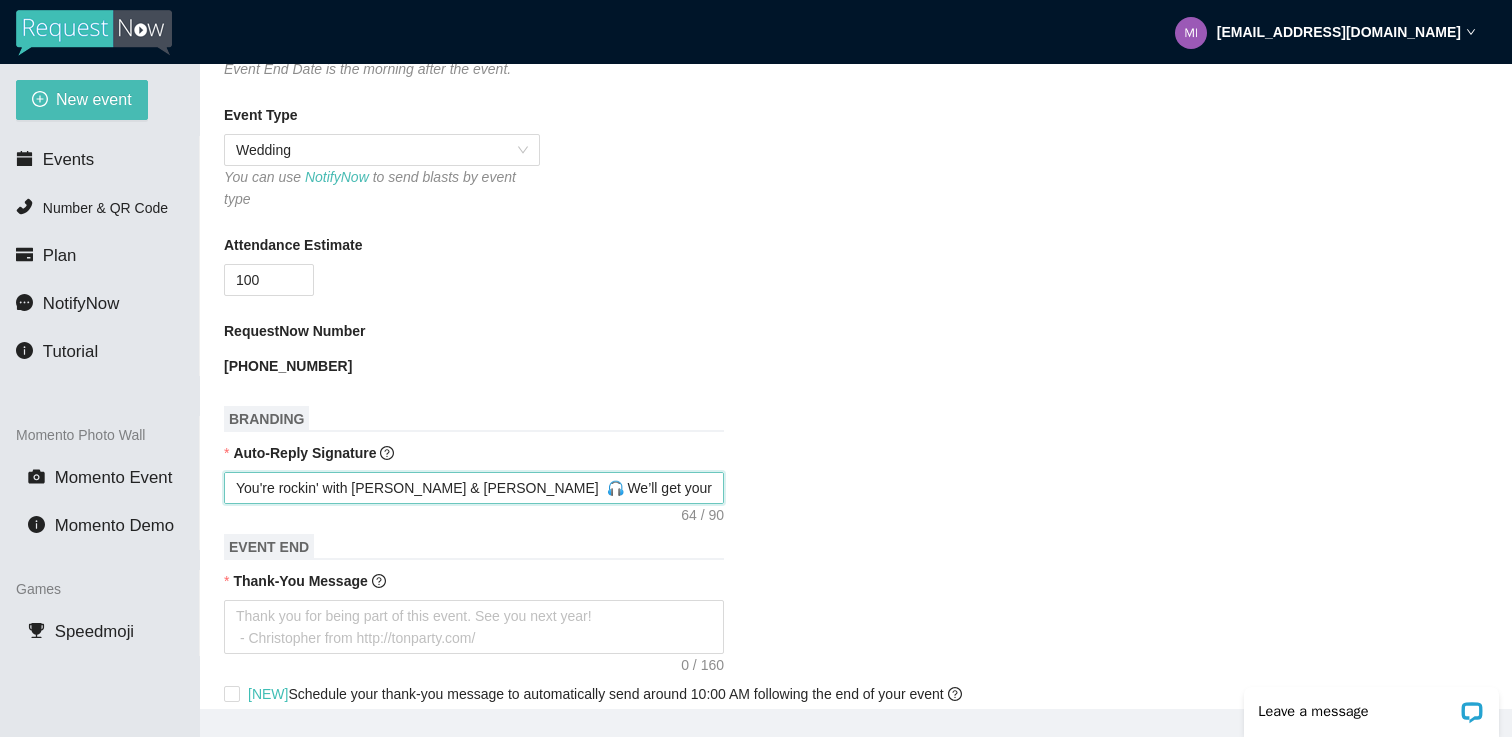 type on "You're rockin' with [PERSON_NAME] & [PERSON_NAME] 🎧 We’ll get your request in" 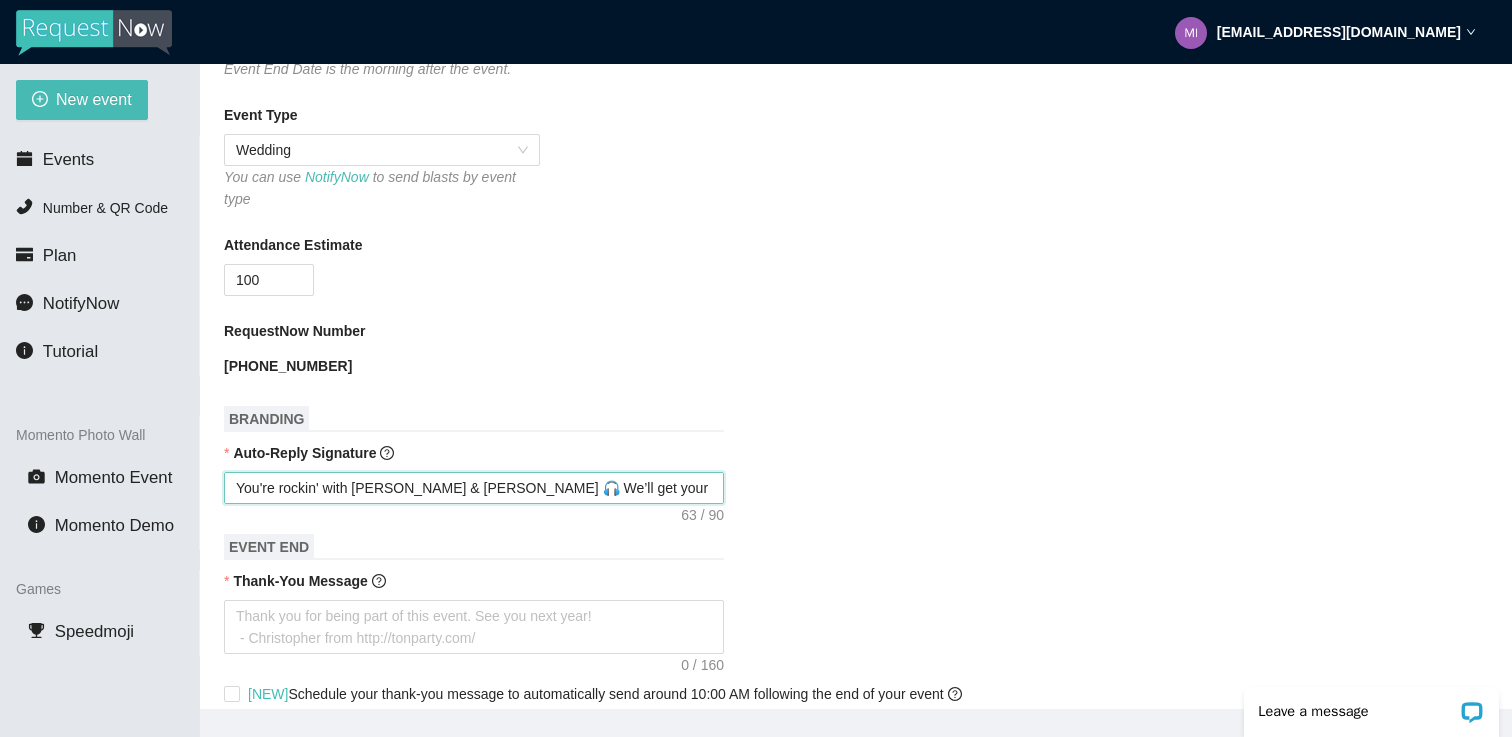 type on "You're rockin' with [PERSON_NAME] & [PERSON_NAME]🎧 We’ll get your request in" 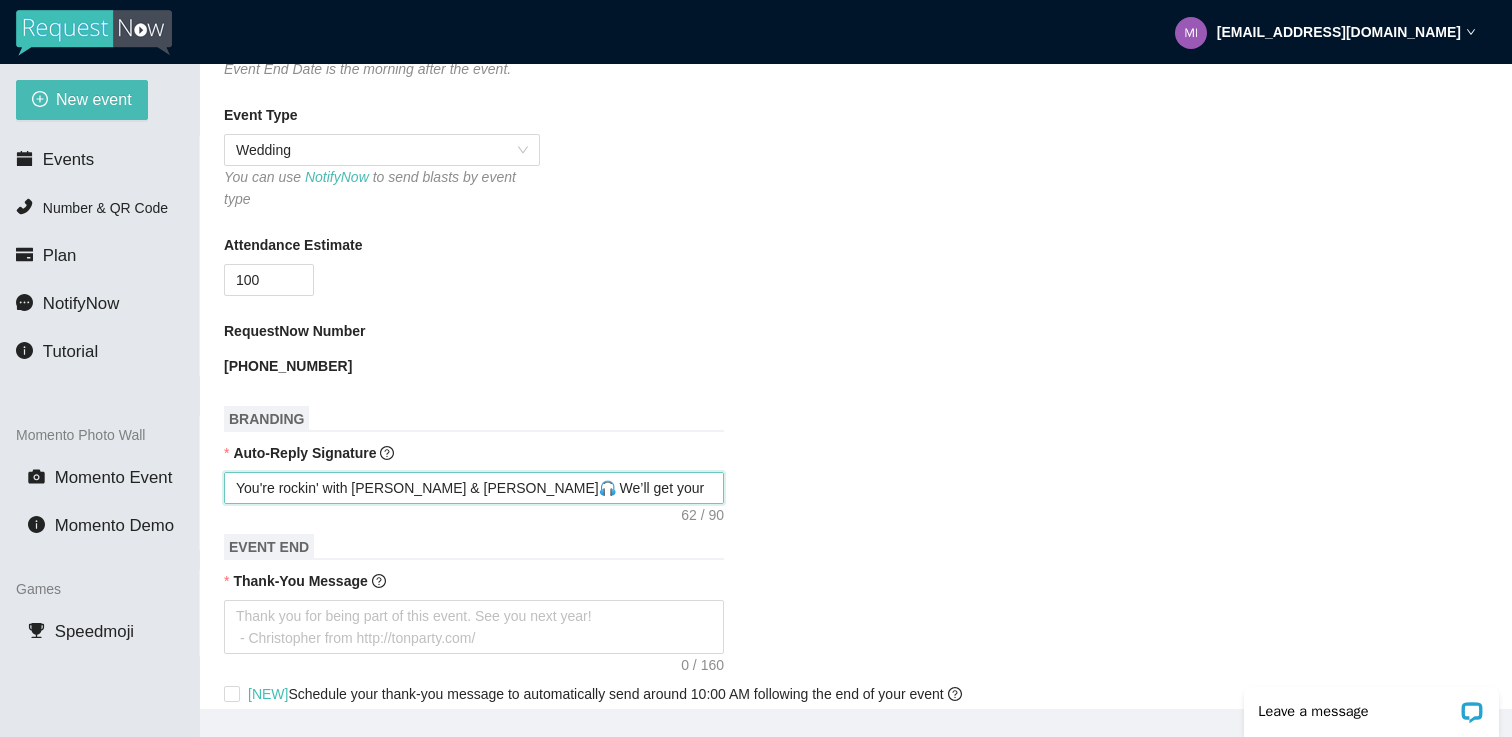 type on "You're rockin' with [PERSON_NAME] & [PERSON_NAME]🎧 We’ll get your request in" 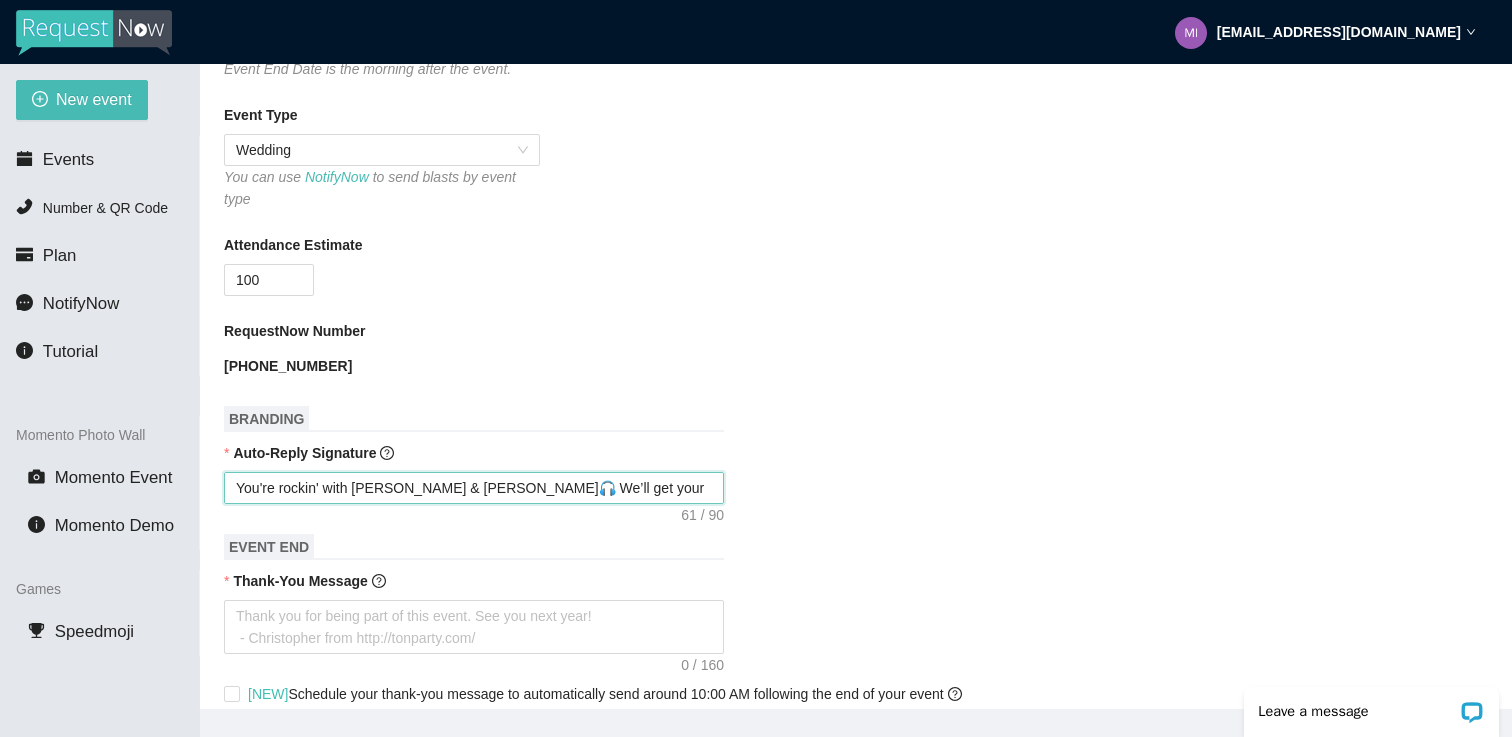 type on "You're rockin' with [PERSON_NAME] & [PERSON_NAME]🎧 We’ll get your request in." 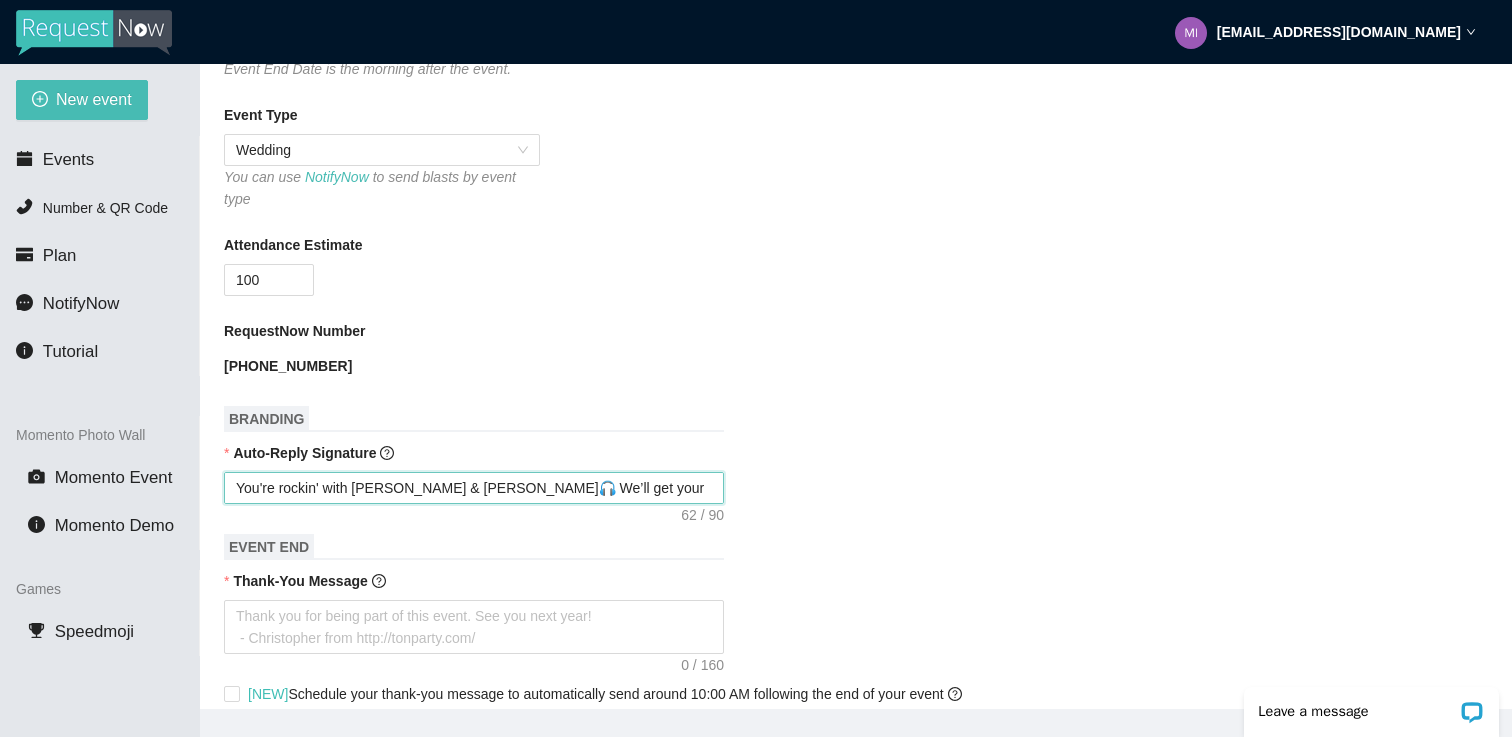 type on "You're rockin' with [PERSON_NAME] & [PERSON_NAME]🎧 We’ll get your request in." 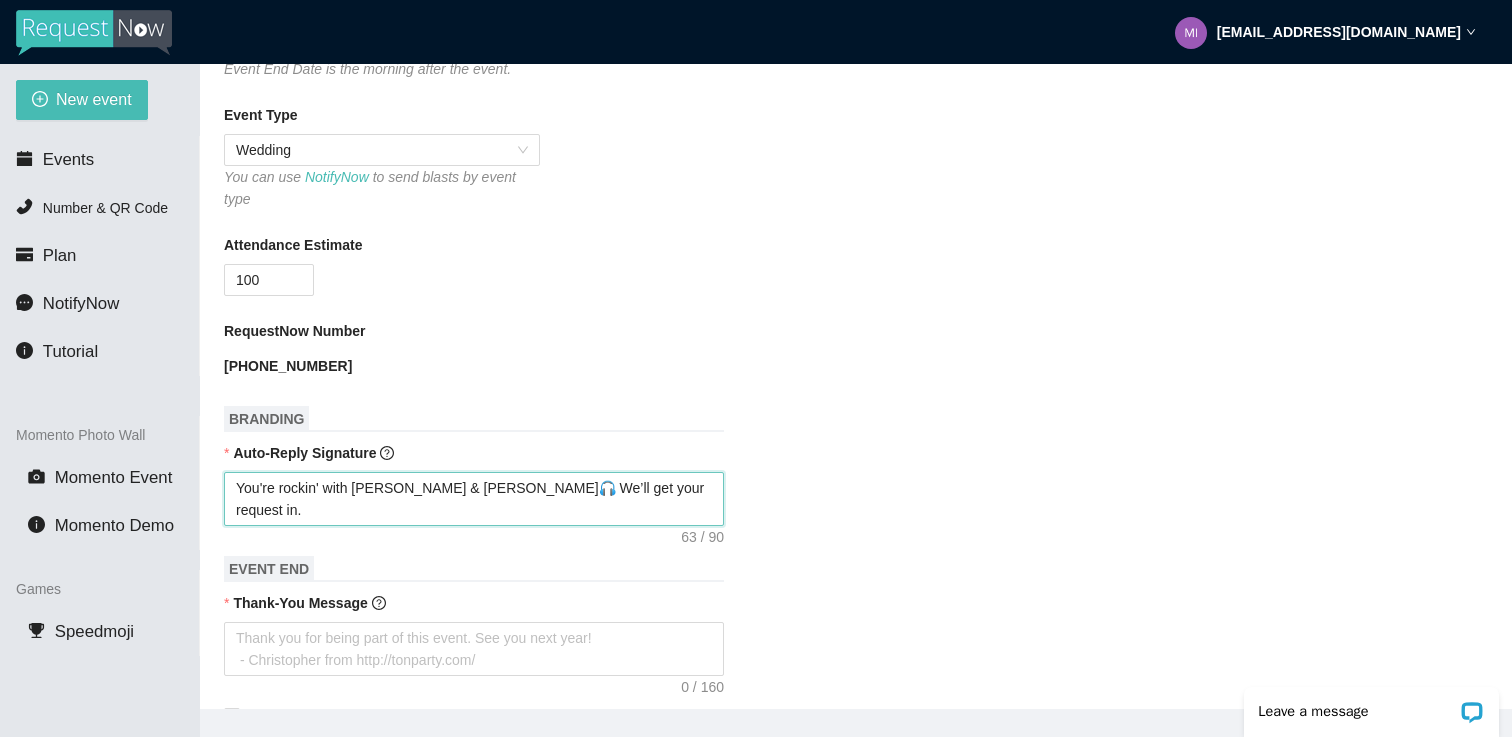 paste on "—MicDrop Entertainment" 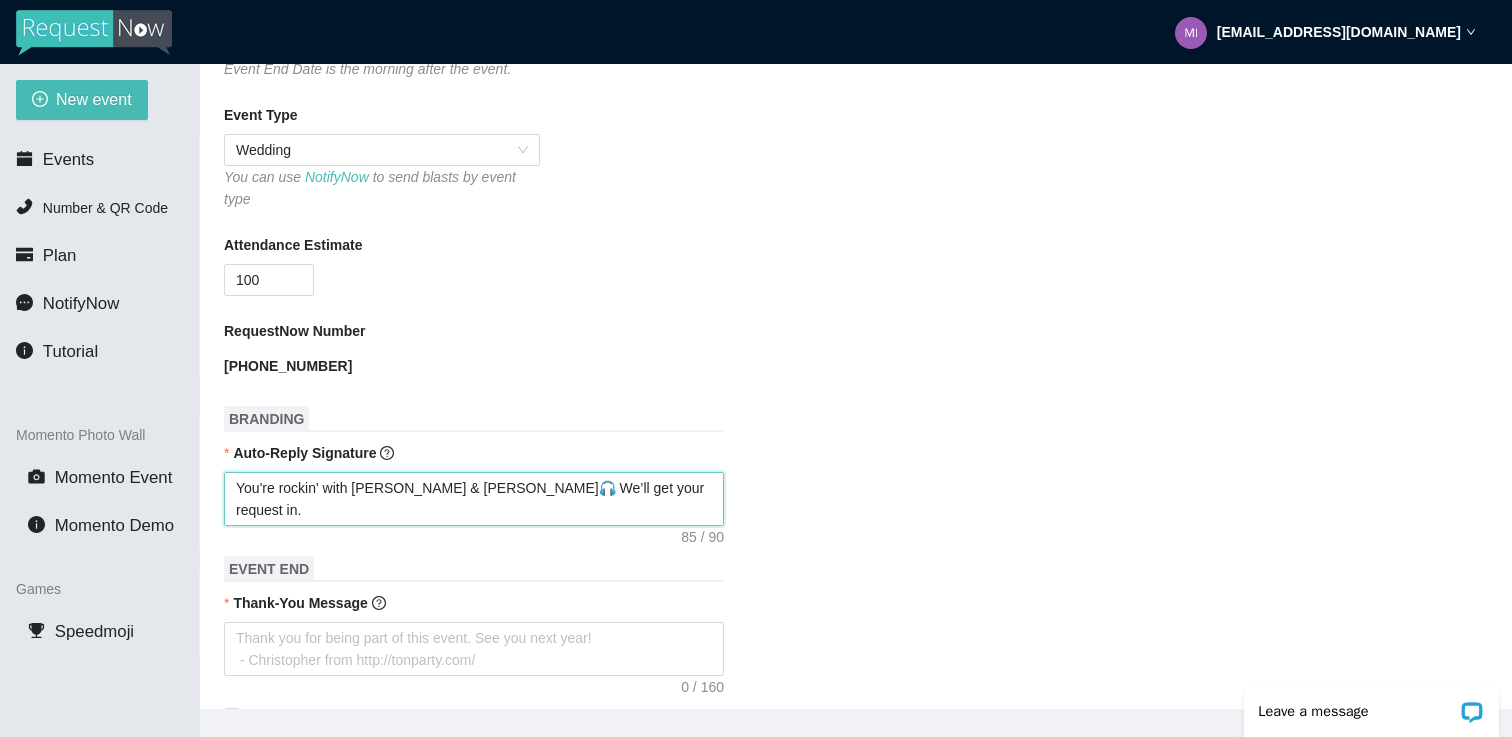 type on "You're rockin' with [PERSON_NAME] & [PERSON_NAME]🎧 We’ll get your request in.
—MicDrop Entertainment" 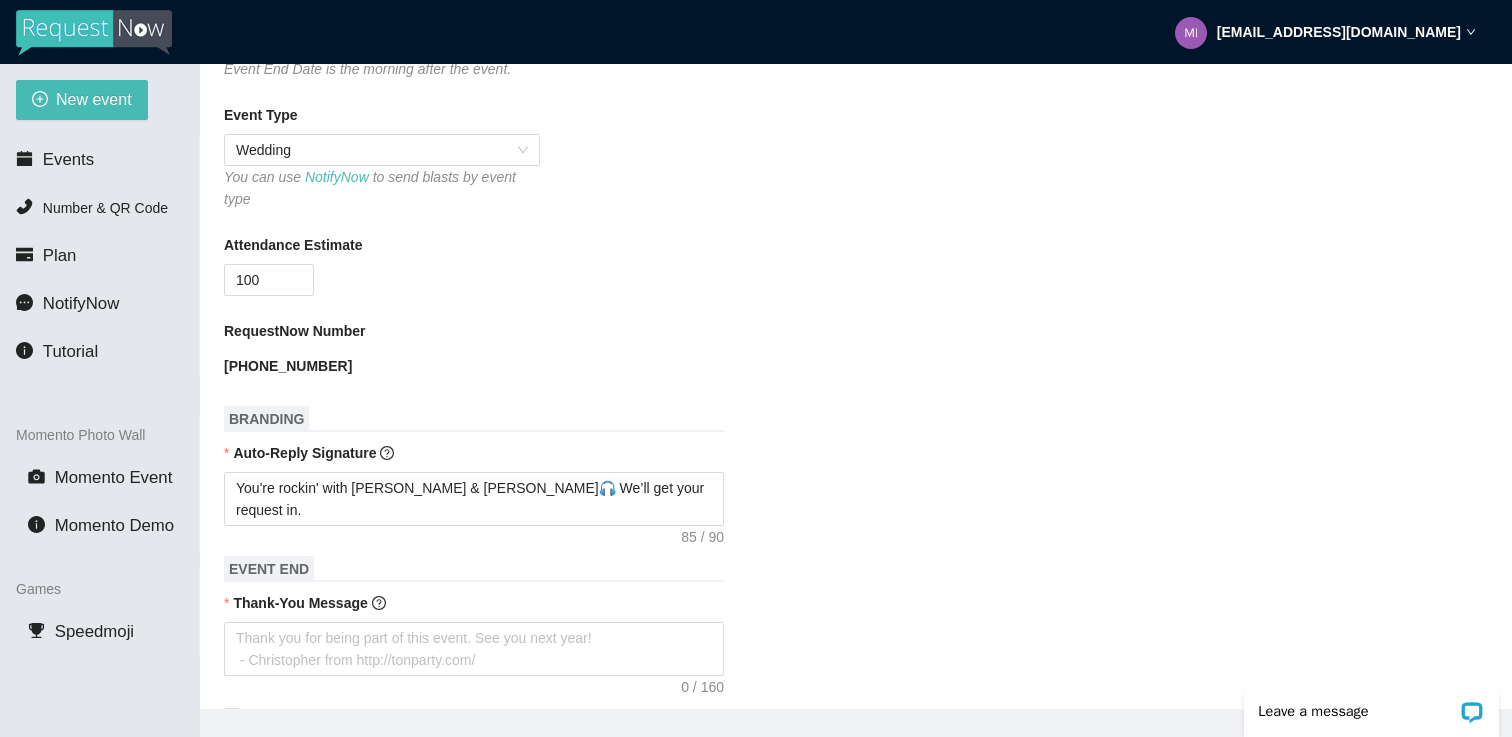 click on "RequestNow Number" at bounding box center (856, 335) 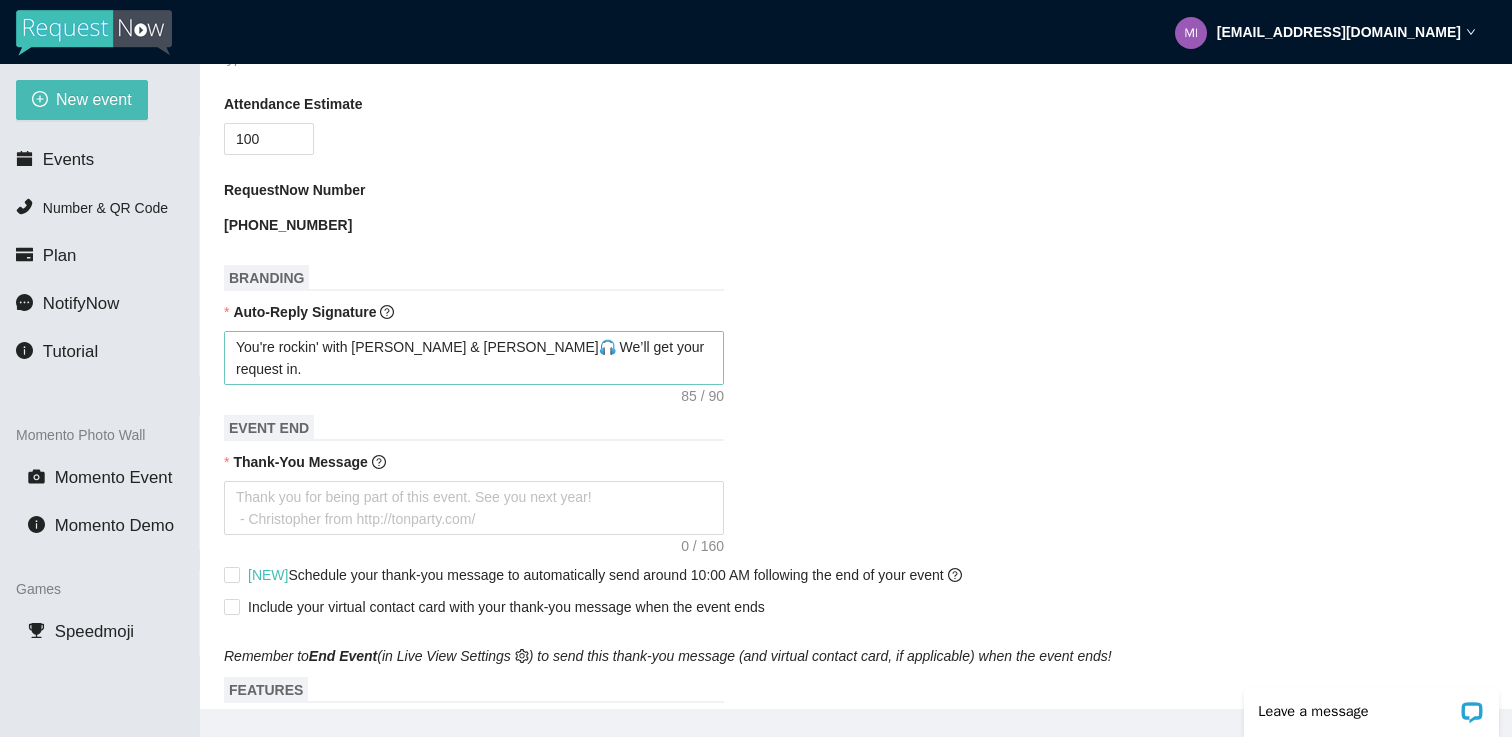scroll, scrollTop: 714, scrollLeft: 0, axis: vertical 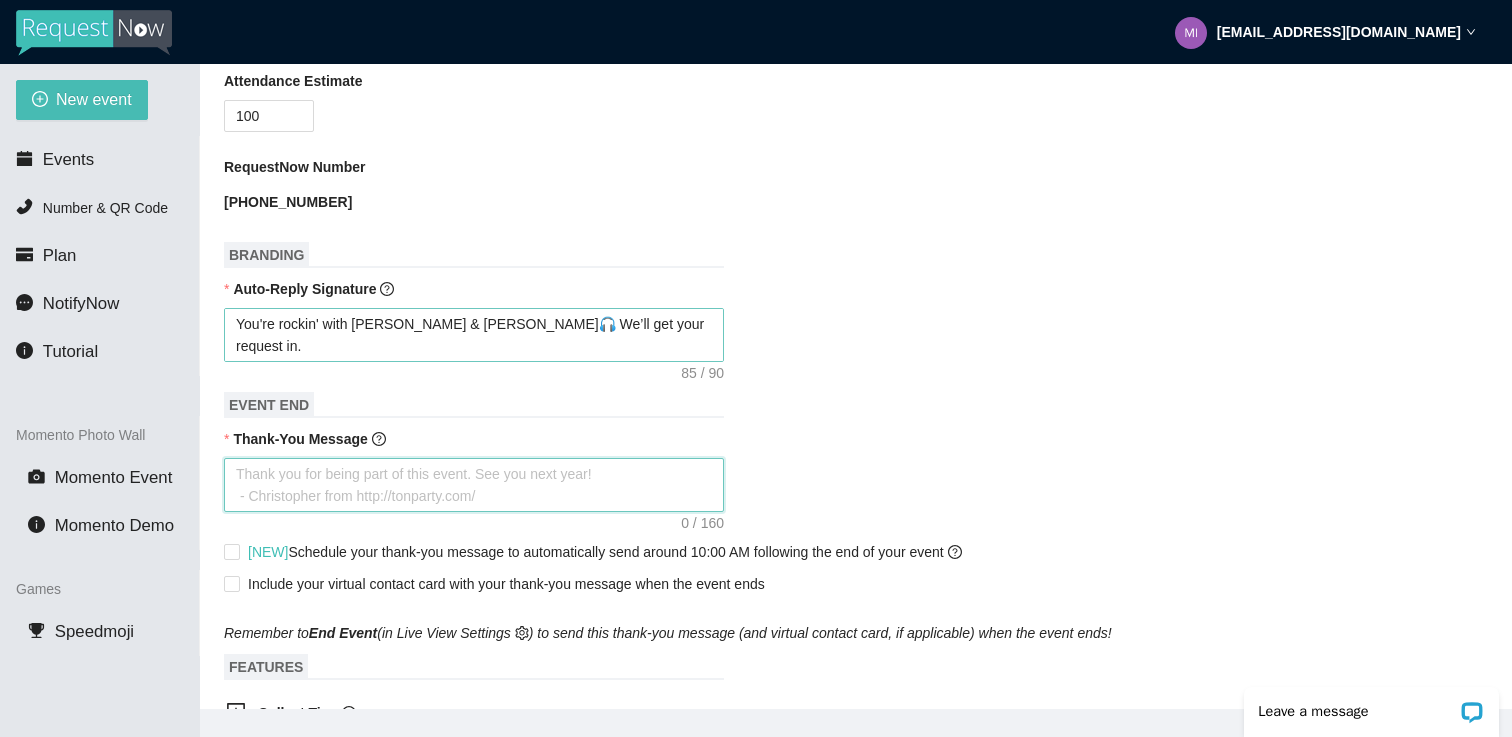 click on "Thank-You Message" at bounding box center [474, 485] 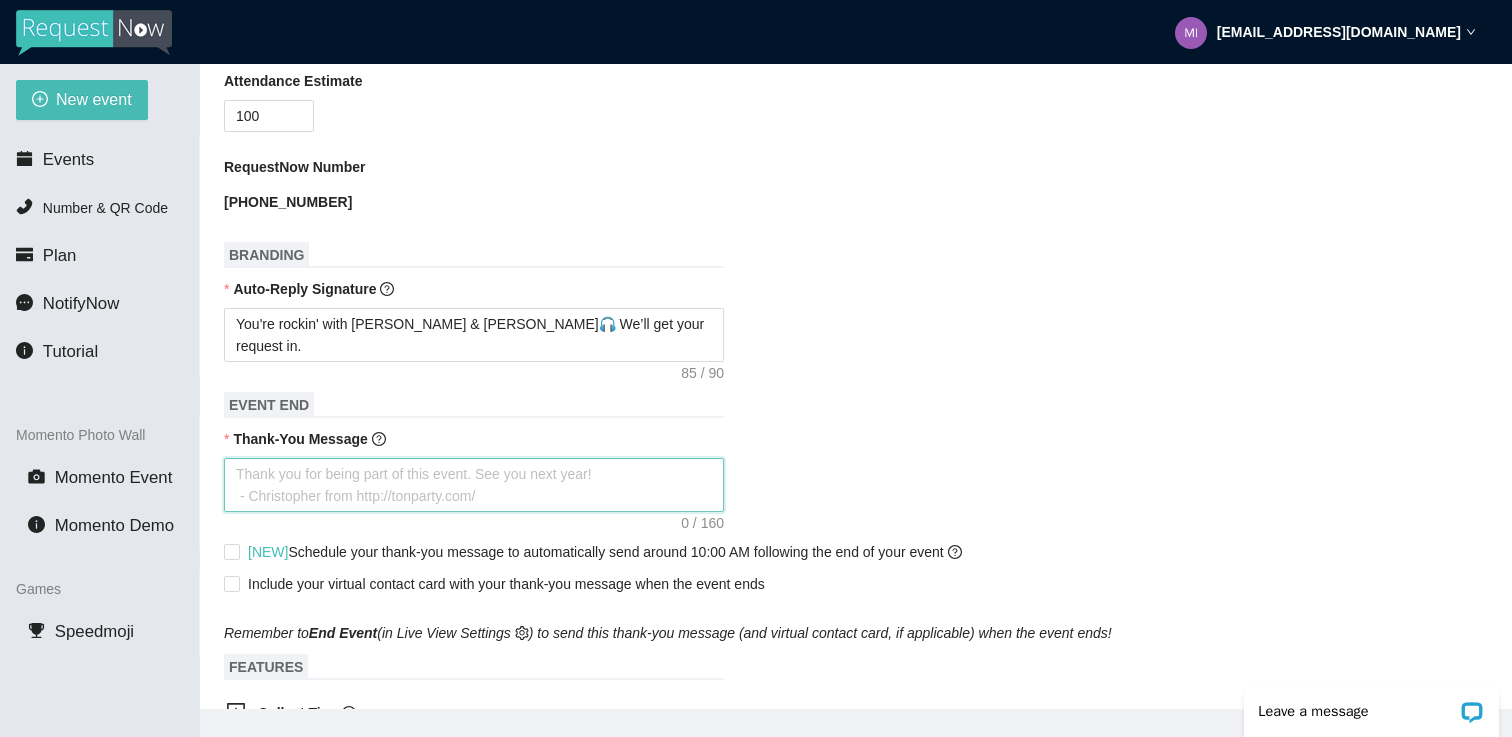 paste on "Thank you for celebrating [PERSON_NAME] & [PERSON_NAME]’s big day with us! 💍 We loved having you on the dance floor. Keep the party going—follow us @MicDropEntertainment515! 🎶" 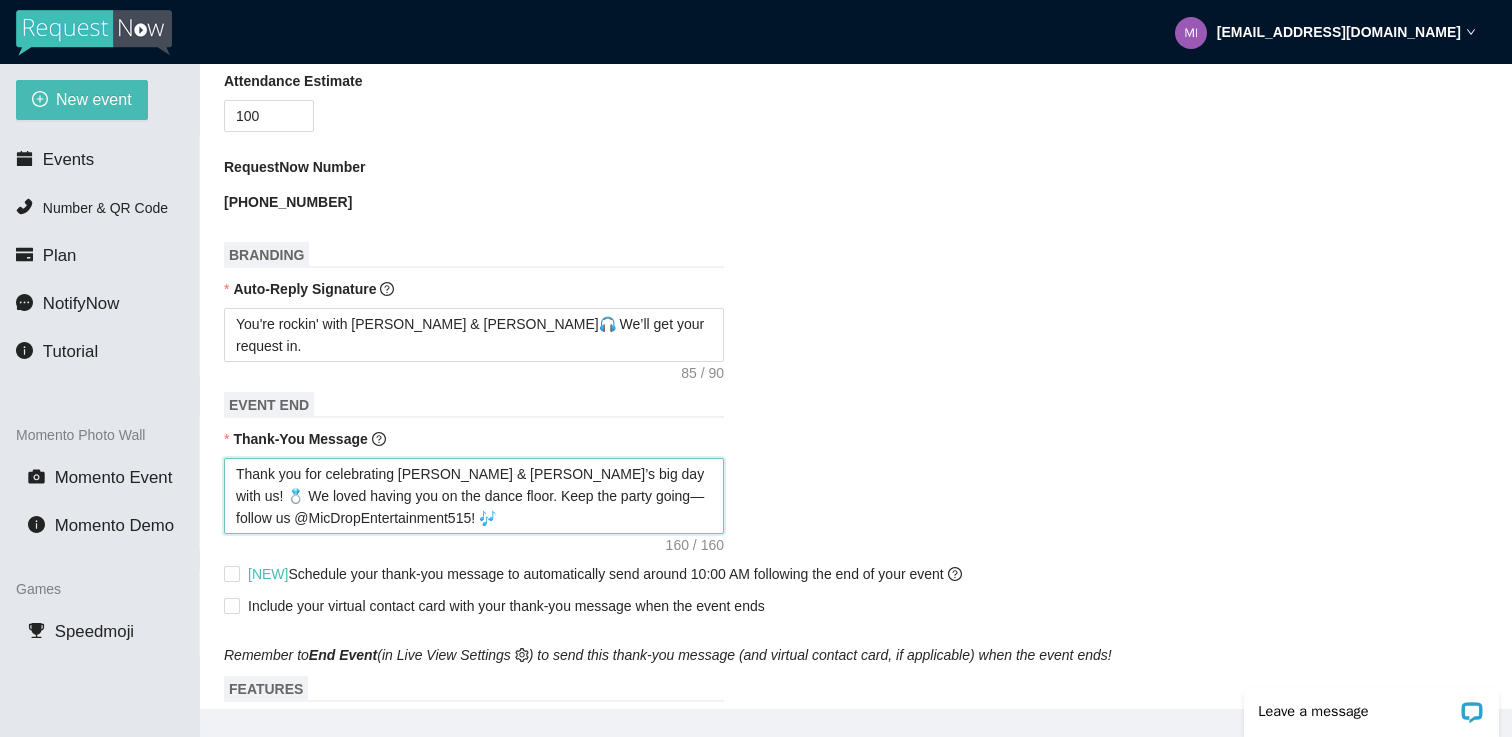drag, startPoint x: 471, startPoint y: 520, endPoint x: 227, endPoint y: 520, distance: 244 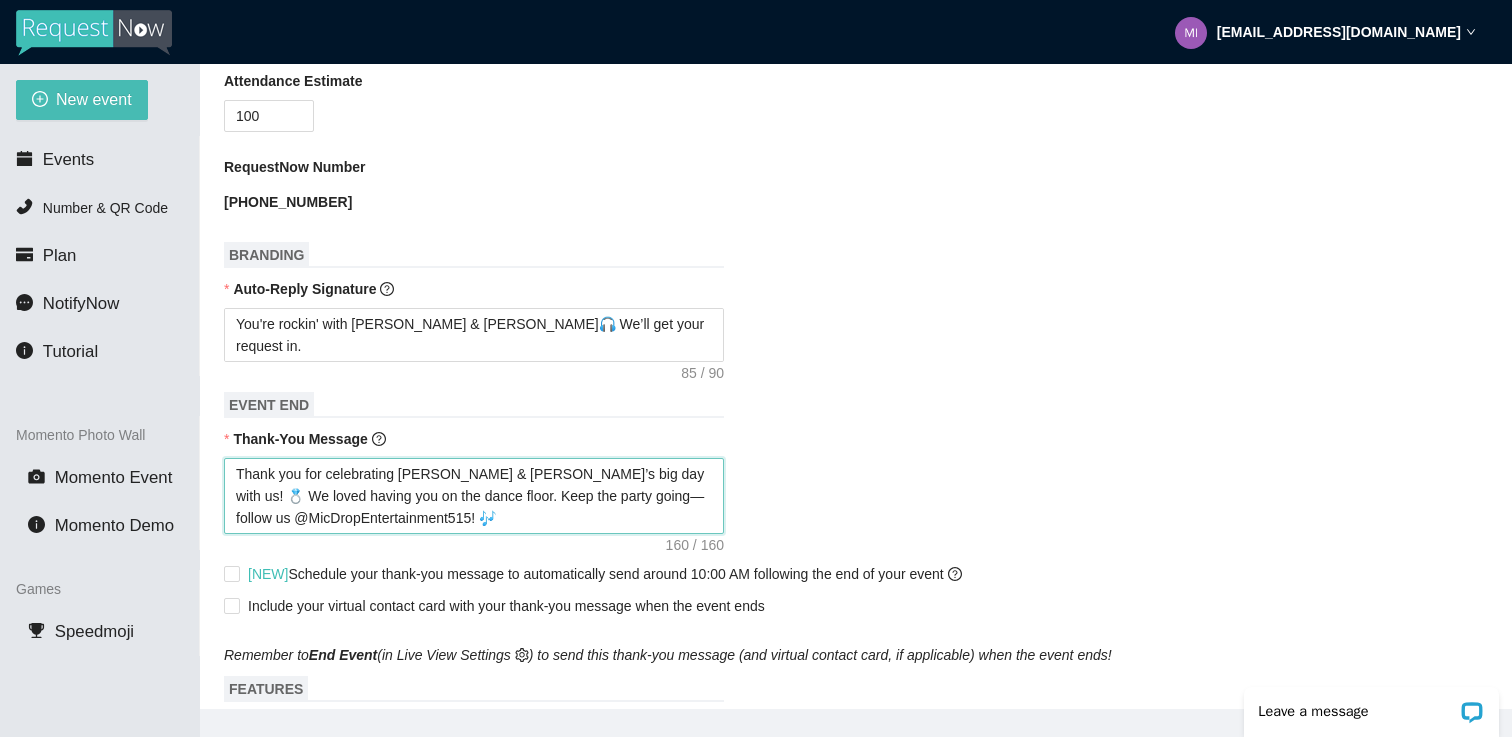 click on "Thank you for celebrating [PERSON_NAME] & [PERSON_NAME]’s big day with us! 💍 We loved having you on the dance floor. Keep the party going—follow us @MicDropEntertainment515! 🎶" at bounding box center (474, 496) 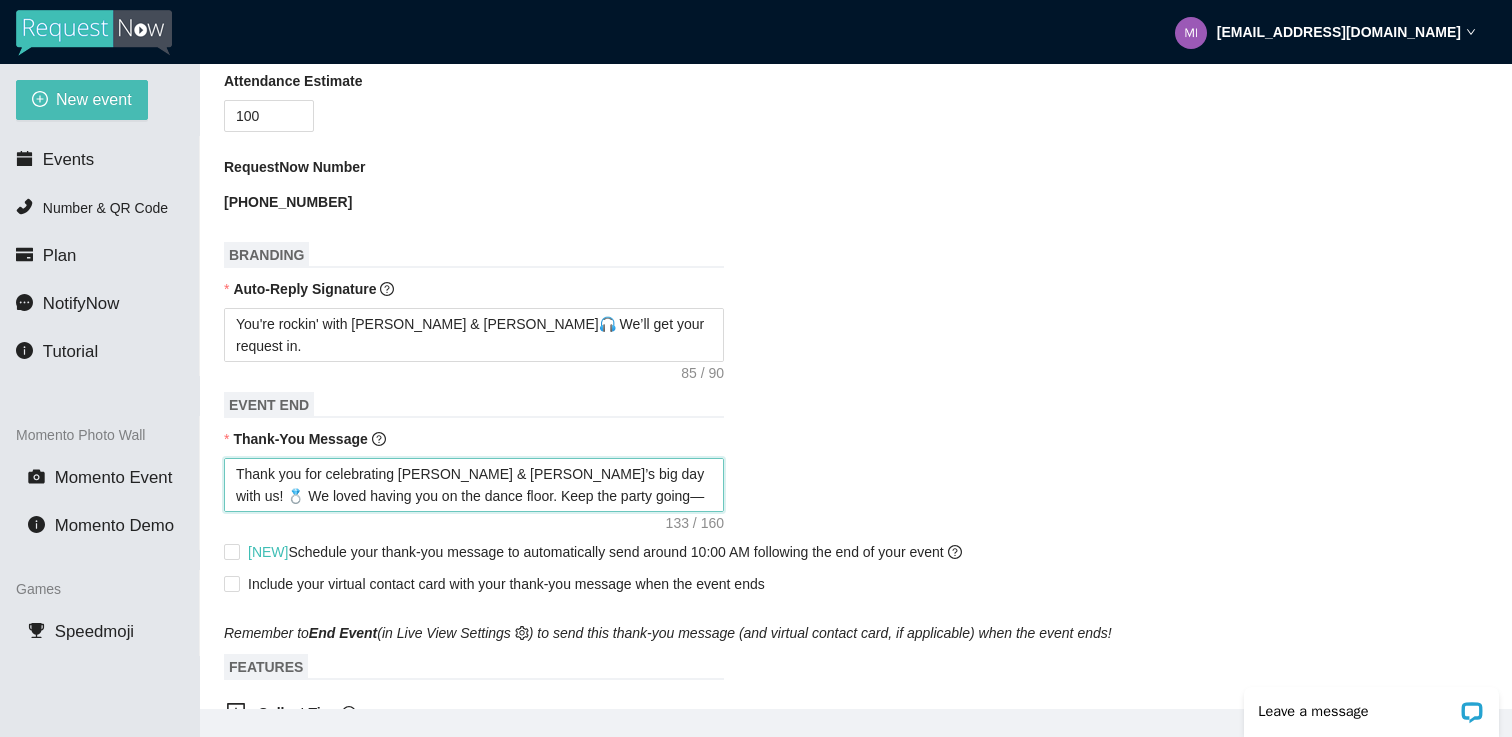 type on "Thank you for celebrating [PERSON_NAME] & [PERSON_NAME]’s big day with us! 💍 We loved having you on the dance floor. Keep the party going—follow us" 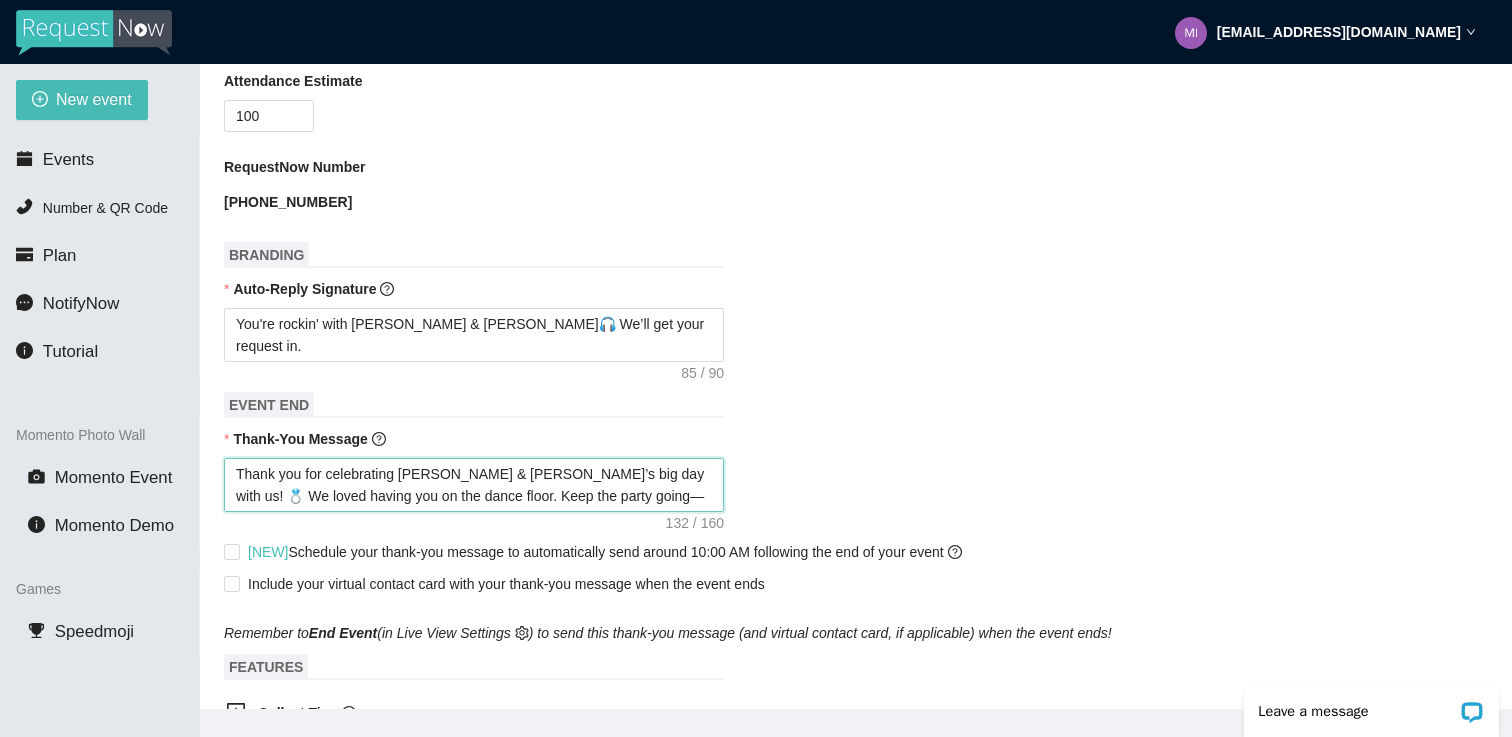 type on "Thank you for celebrating [PERSON_NAME] & [PERSON_NAME]’s big day with us! 💍 We loved having you on the dance floor. Keep the party going—follow u" 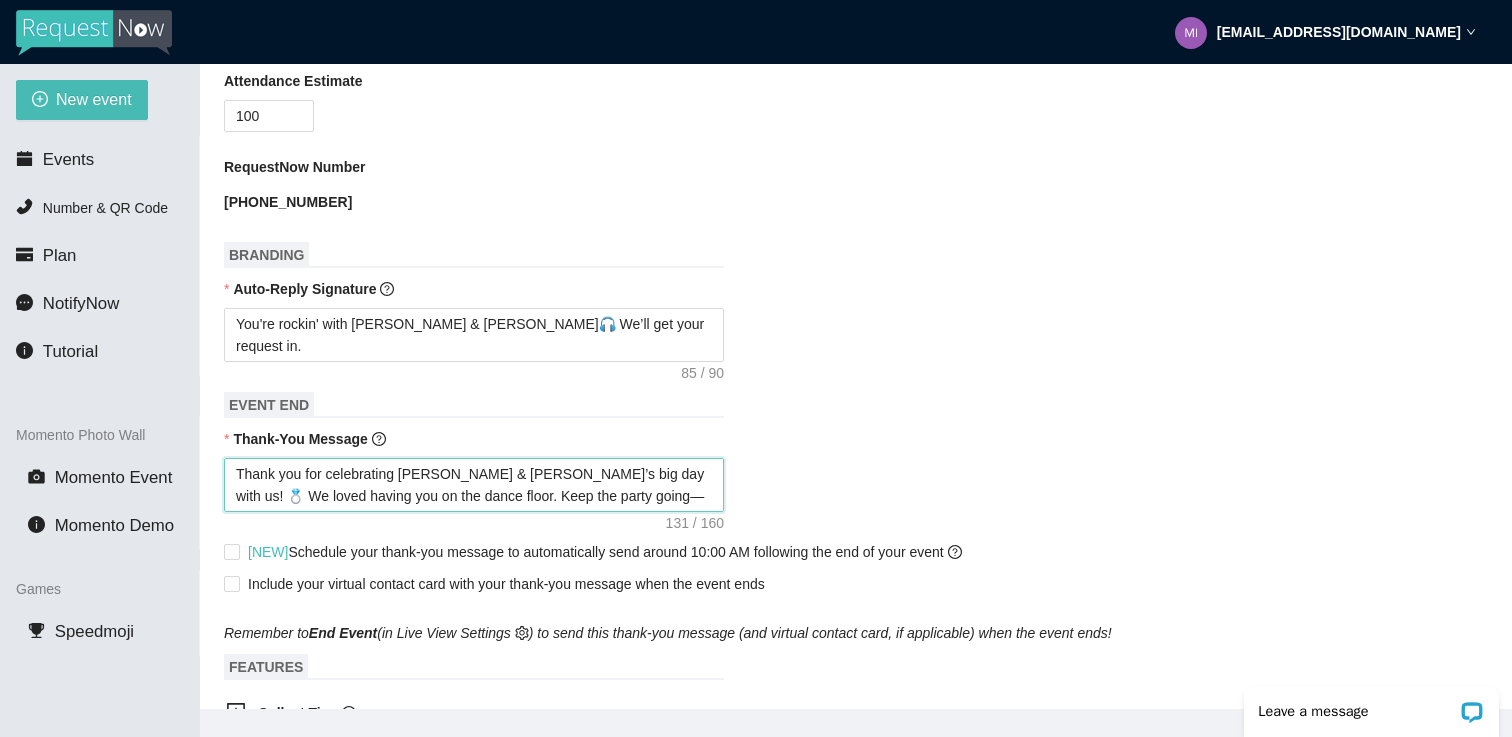 type on "Thank you for celebrating [PERSON_NAME] & [PERSON_NAME]’s big day with us! 💍 We loved having you on the dance floor. Keep the party going—follow" 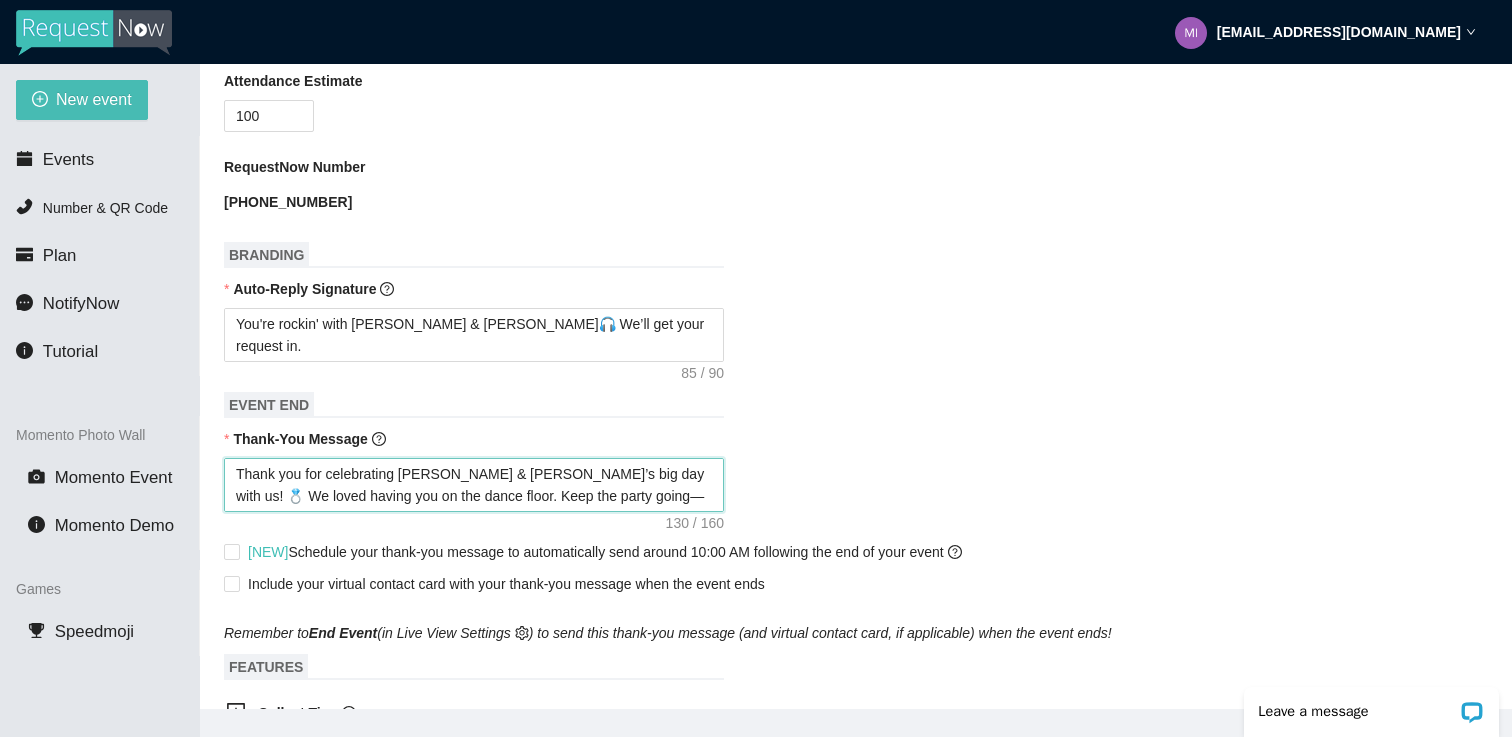 type on "Thank you for celebrating [PERSON_NAME] & [PERSON_NAME]’s big day with us! 💍 We loved having you on the dance floor. Keep the party going—follow" 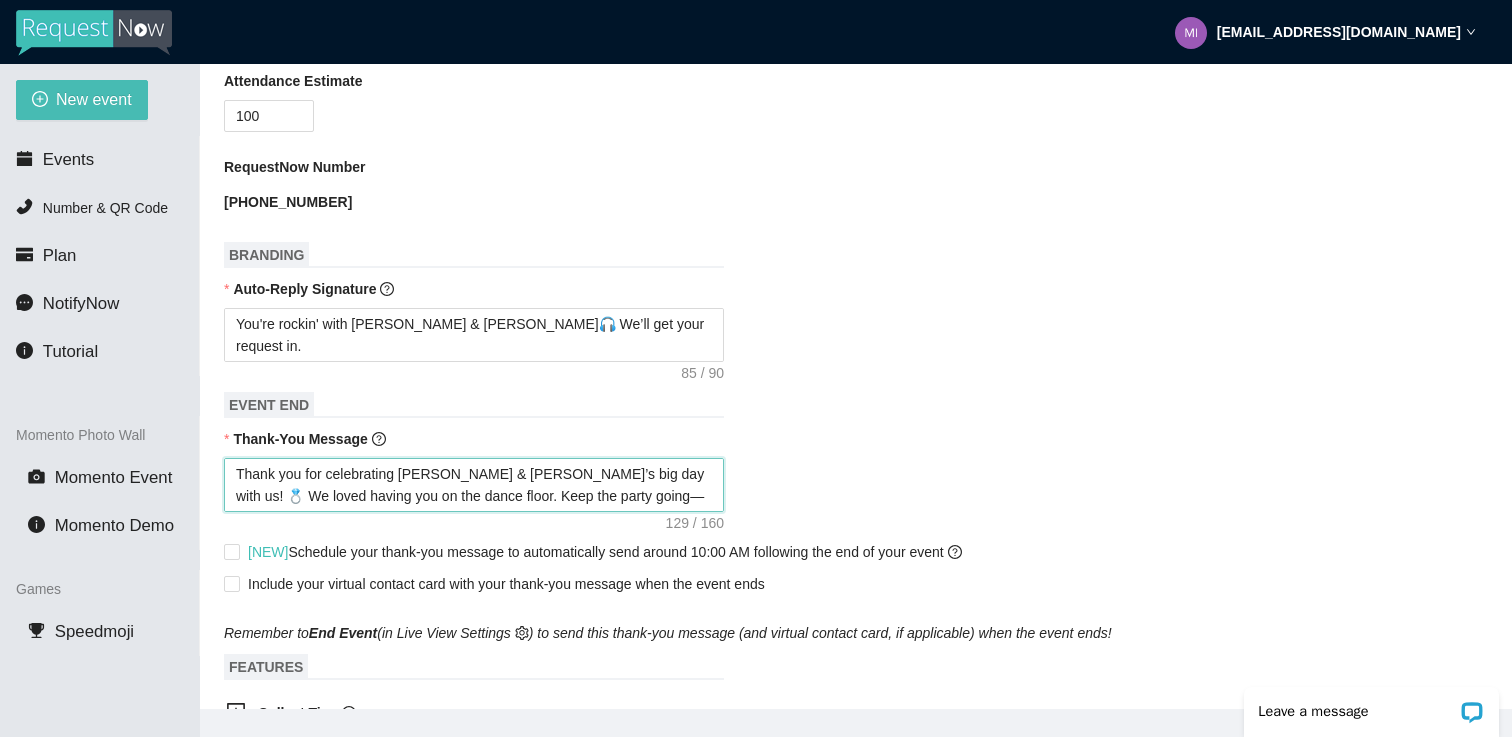 type on "Thank you for celebrating [PERSON_NAME] & [PERSON_NAME]’s big day with us! 💍 We loved having you on the dance floor. Keep the party going—follow" 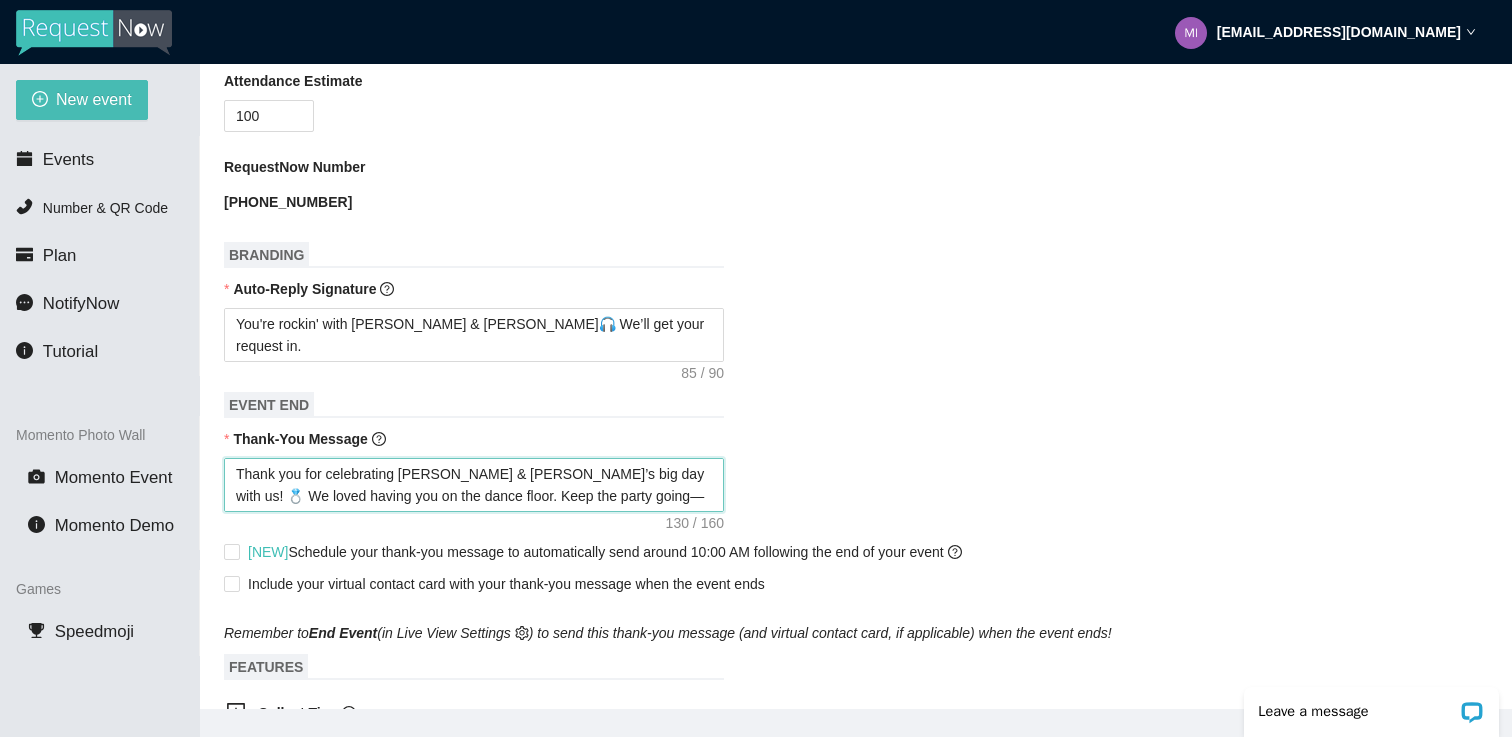 type on "Thank you for celebrating [PERSON_NAME] & [PERSON_NAME]’s big day with us! 💍 We loved having you on the dance floor. Keep the party going—follow" 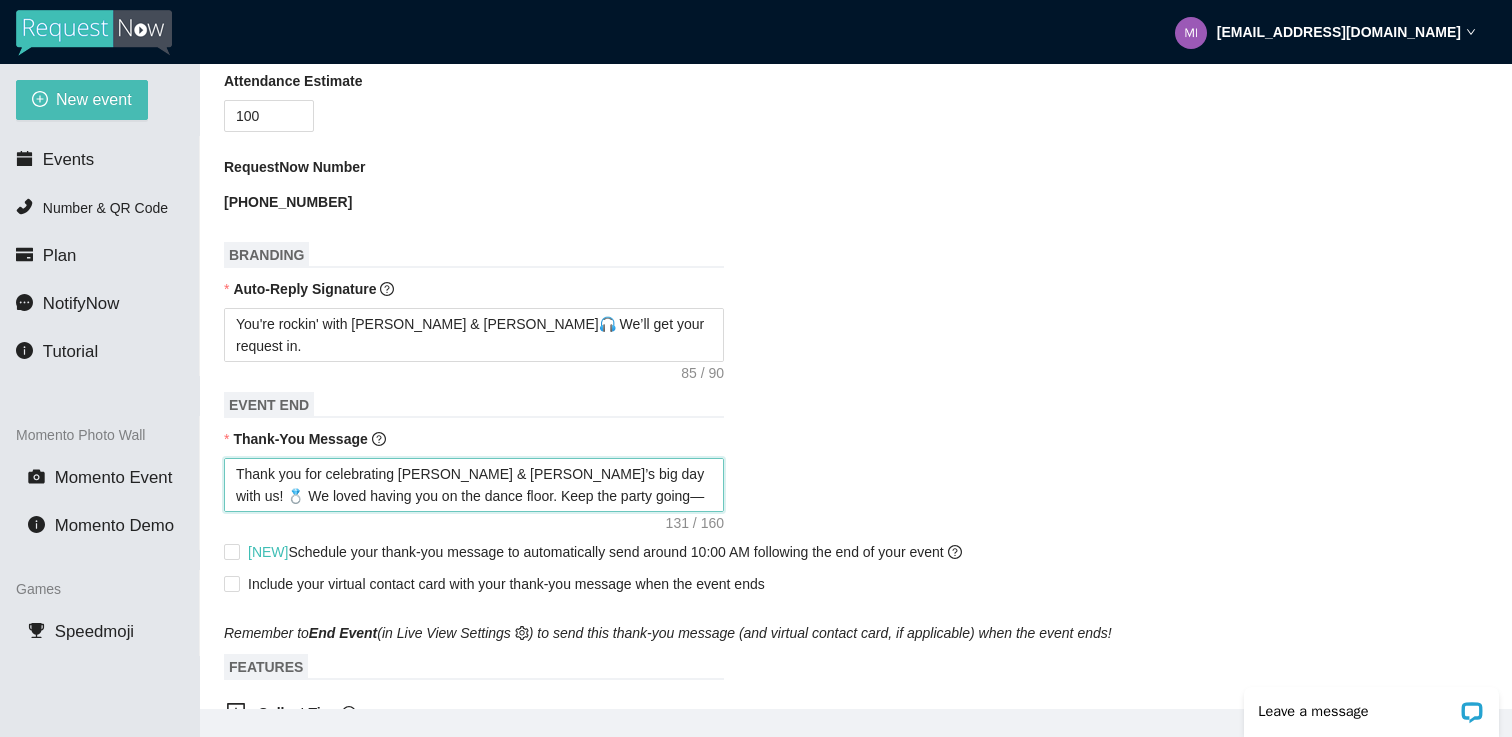 type on "Thank you for celebrating [PERSON_NAME] & [PERSON_NAME]’s big day with us! 💍 We loved having you on the dance floor. Keep the party going—follow us" 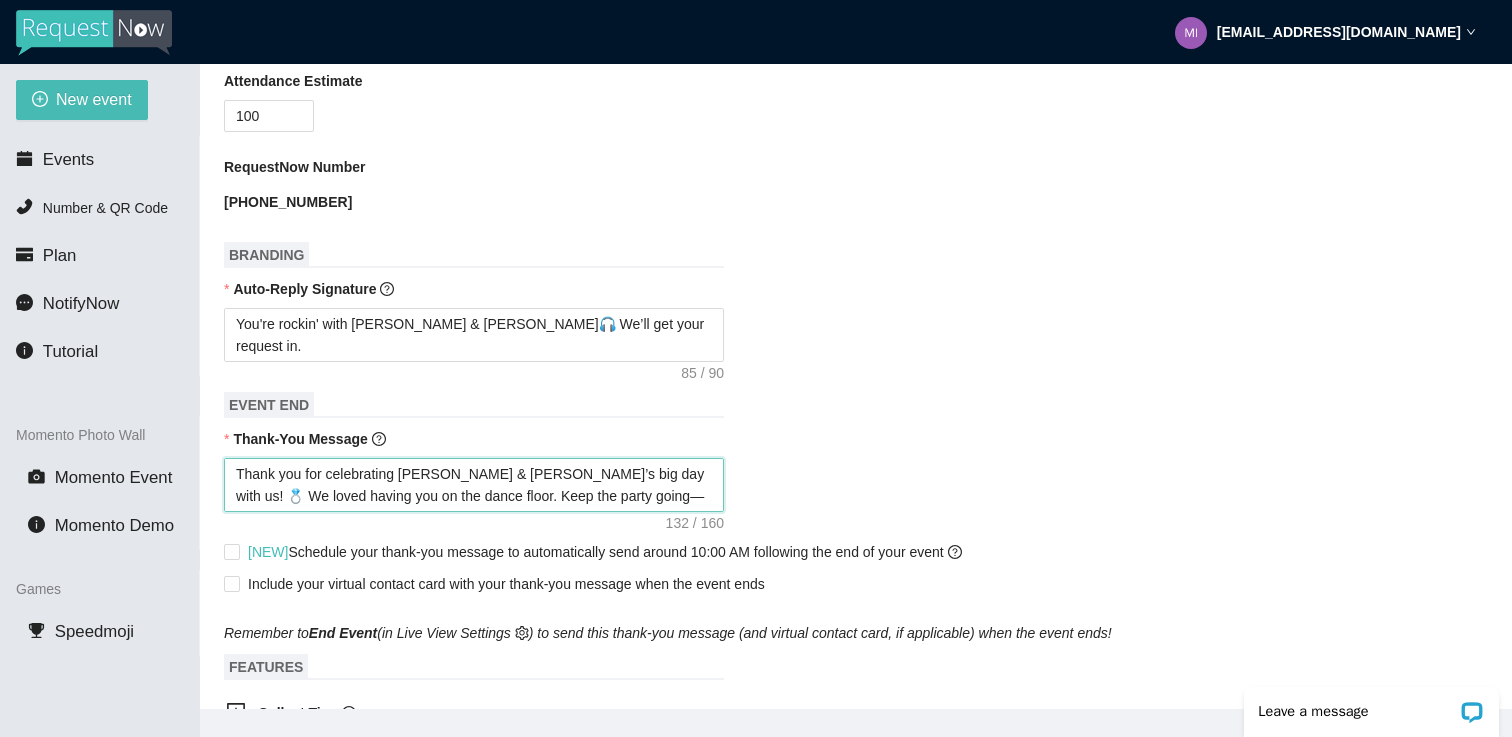 type on "Thank you for celebrating [PERSON_NAME] & [PERSON_NAME]’s big day with us! 💍 We loved having you on the dance floor. Keep the party going—follow us" 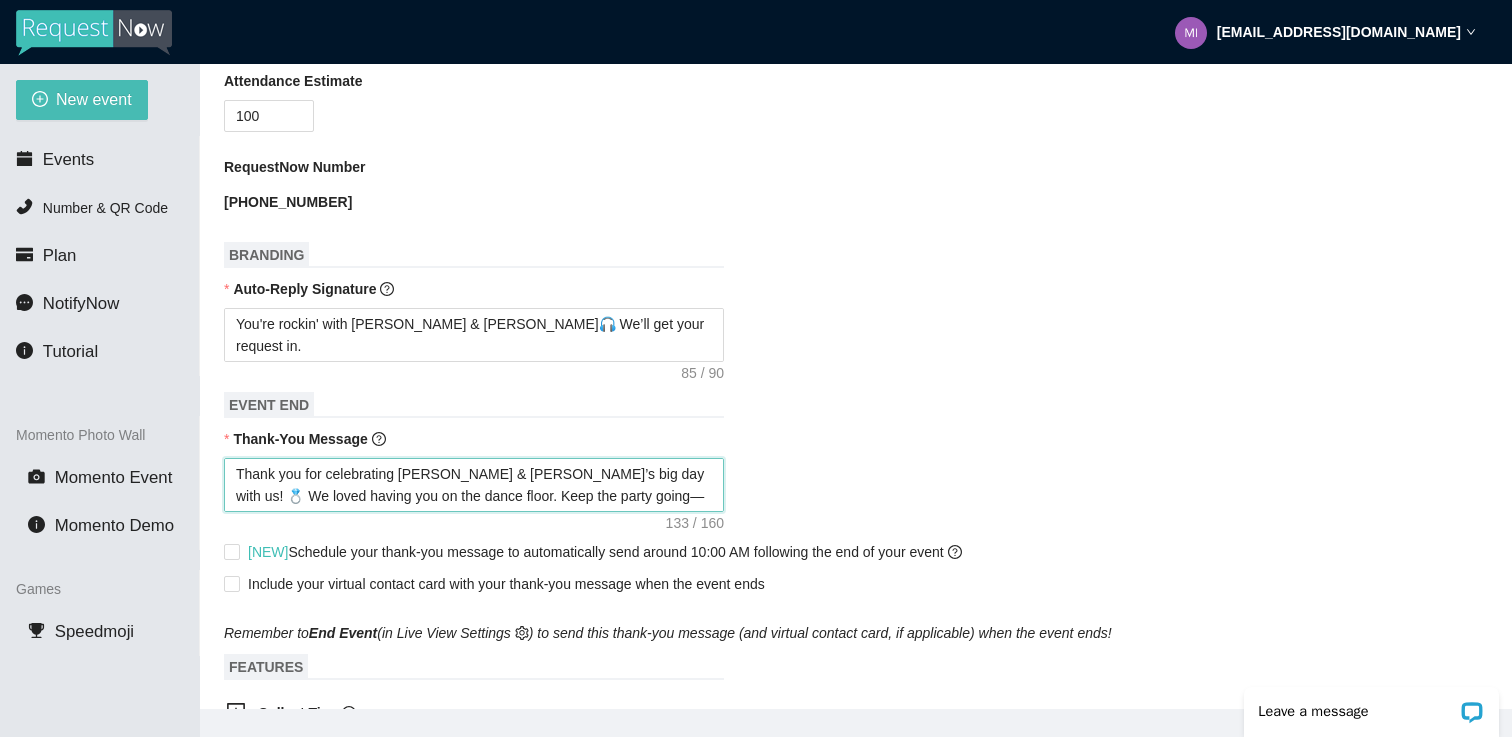 scroll, scrollTop: 715, scrollLeft: 0, axis: vertical 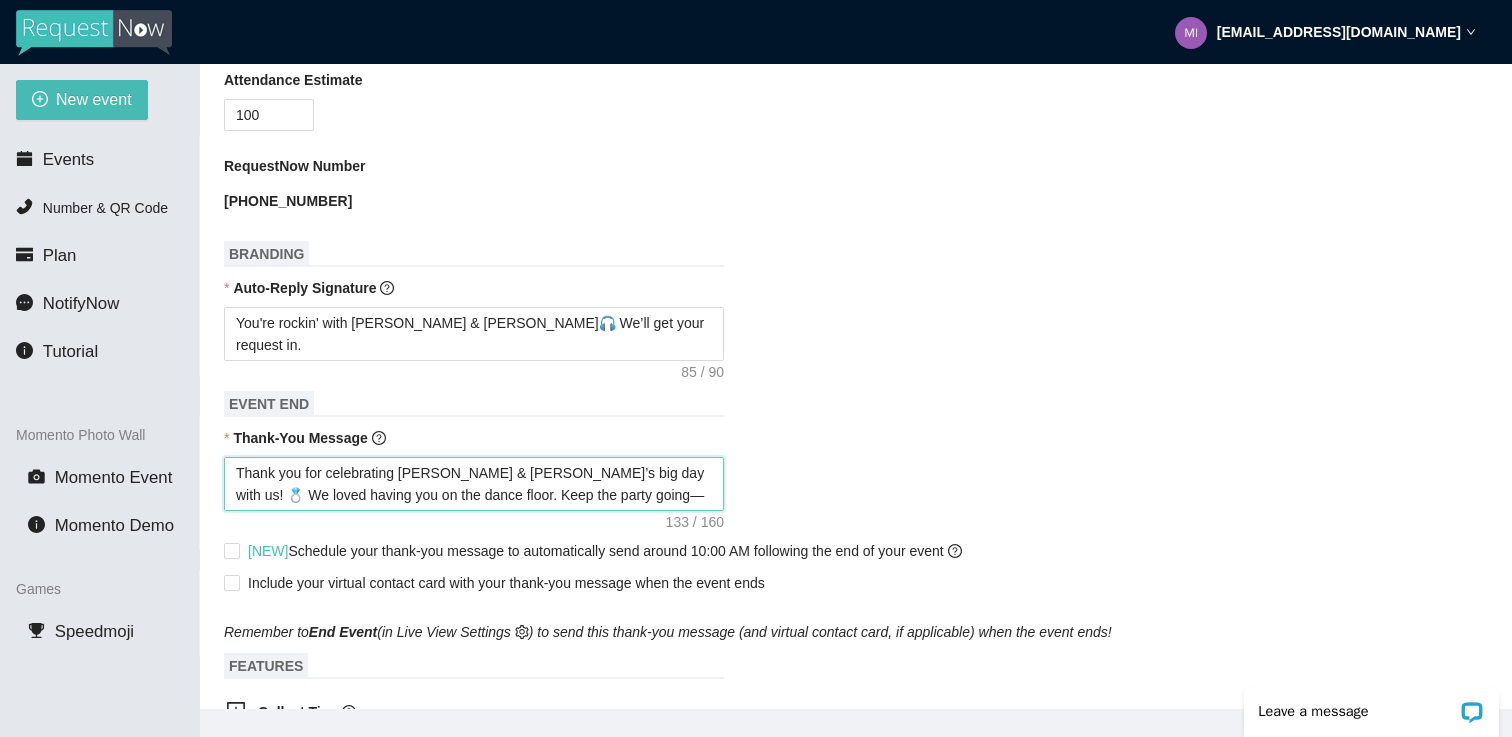 type on "Thank you for celebrating [PERSON_NAME] & [PERSON_NAME]’s big day with us! 💍 We loved having you on the dance floor. Keep the party going—follow us 🎶" 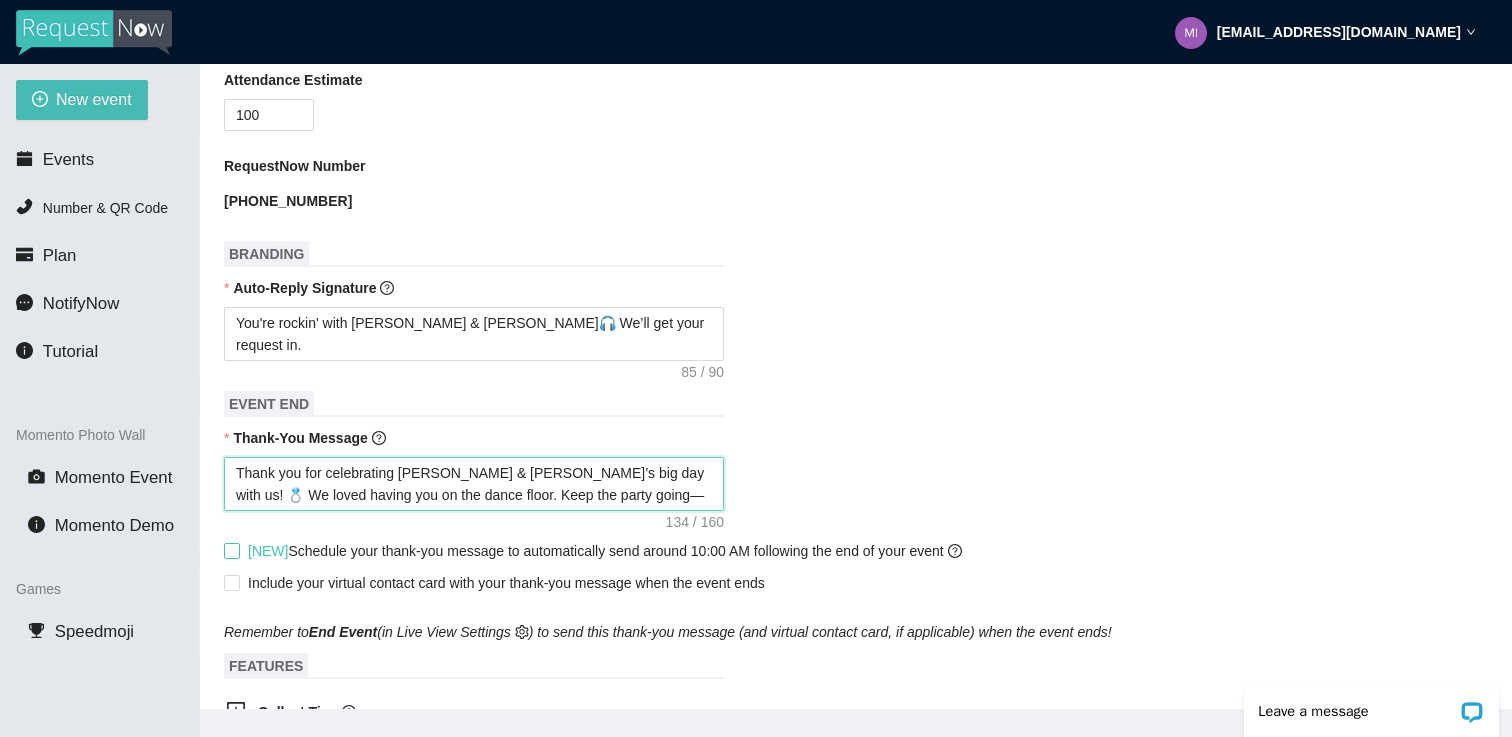 type on "Thank you for celebrating [PERSON_NAME] & [PERSON_NAME]’s big day with us! 💍 We loved having you on the dance floor. Keep the party going—follow us 🎶" 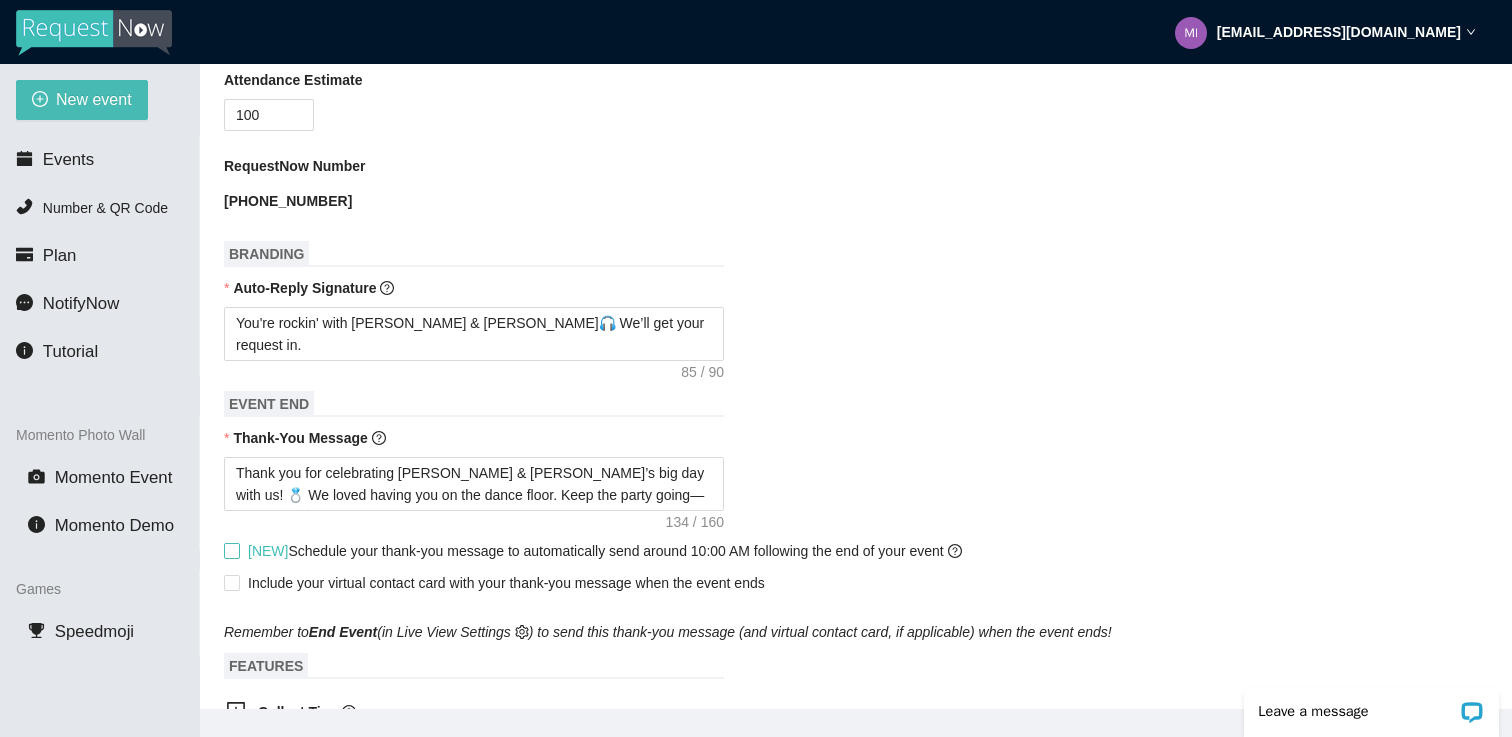 click on "[NEW]  Schedule your thank-you message to automatically send around 10:00 AM following the end of your event" at bounding box center (231, 550) 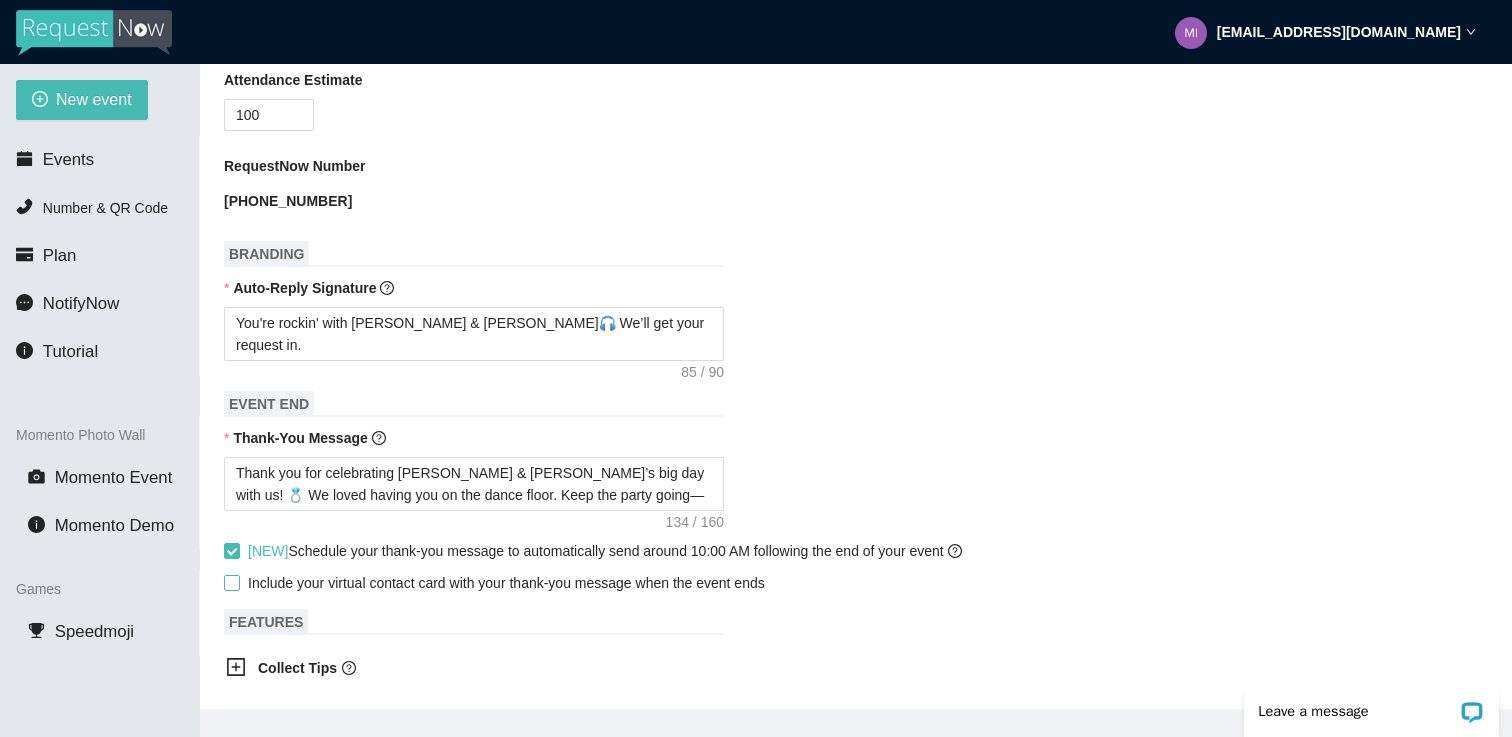 click on "Include your virtual contact card with your thank-you message when the event ends" at bounding box center [231, 582] 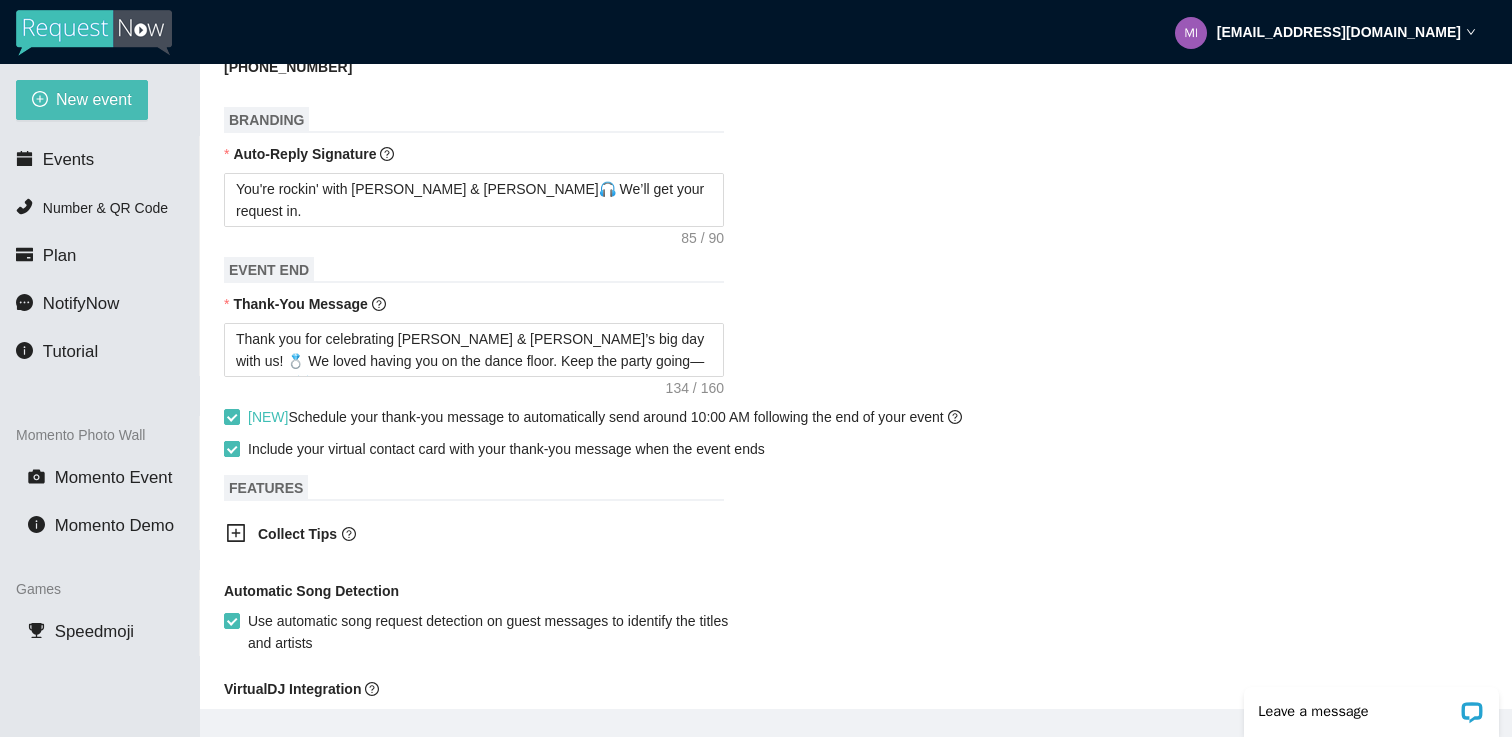 scroll, scrollTop: 862, scrollLeft: 0, axis: vertical 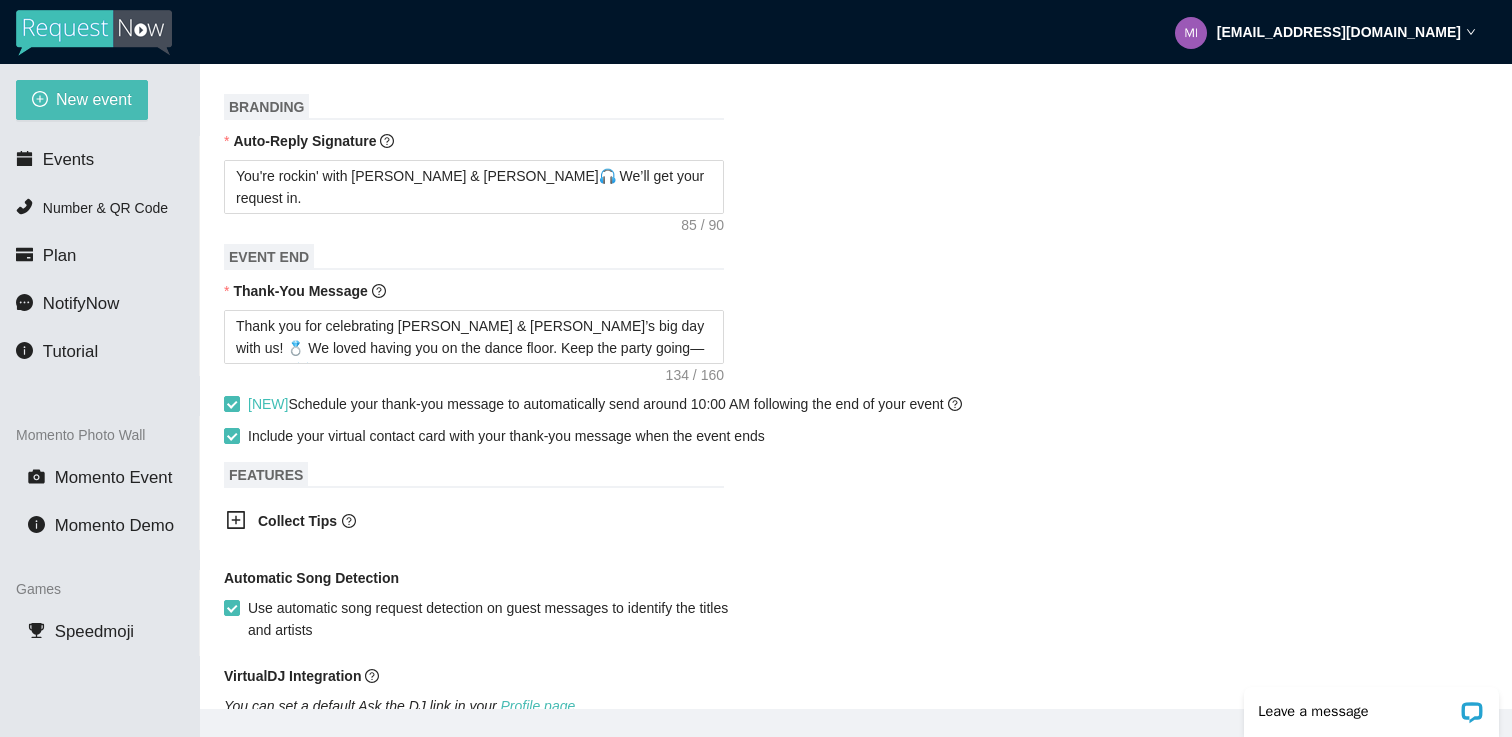click 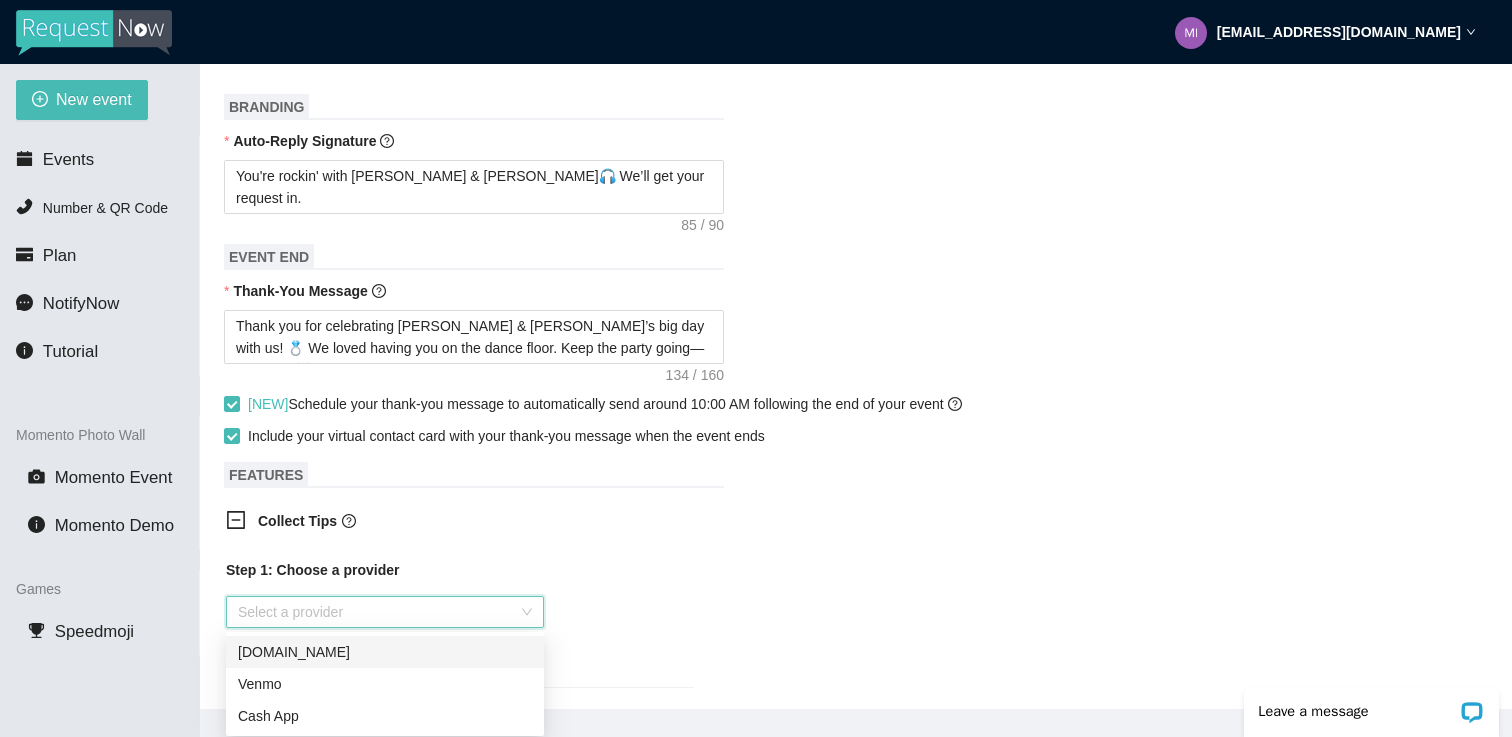 click at bounding box center [378, 612] 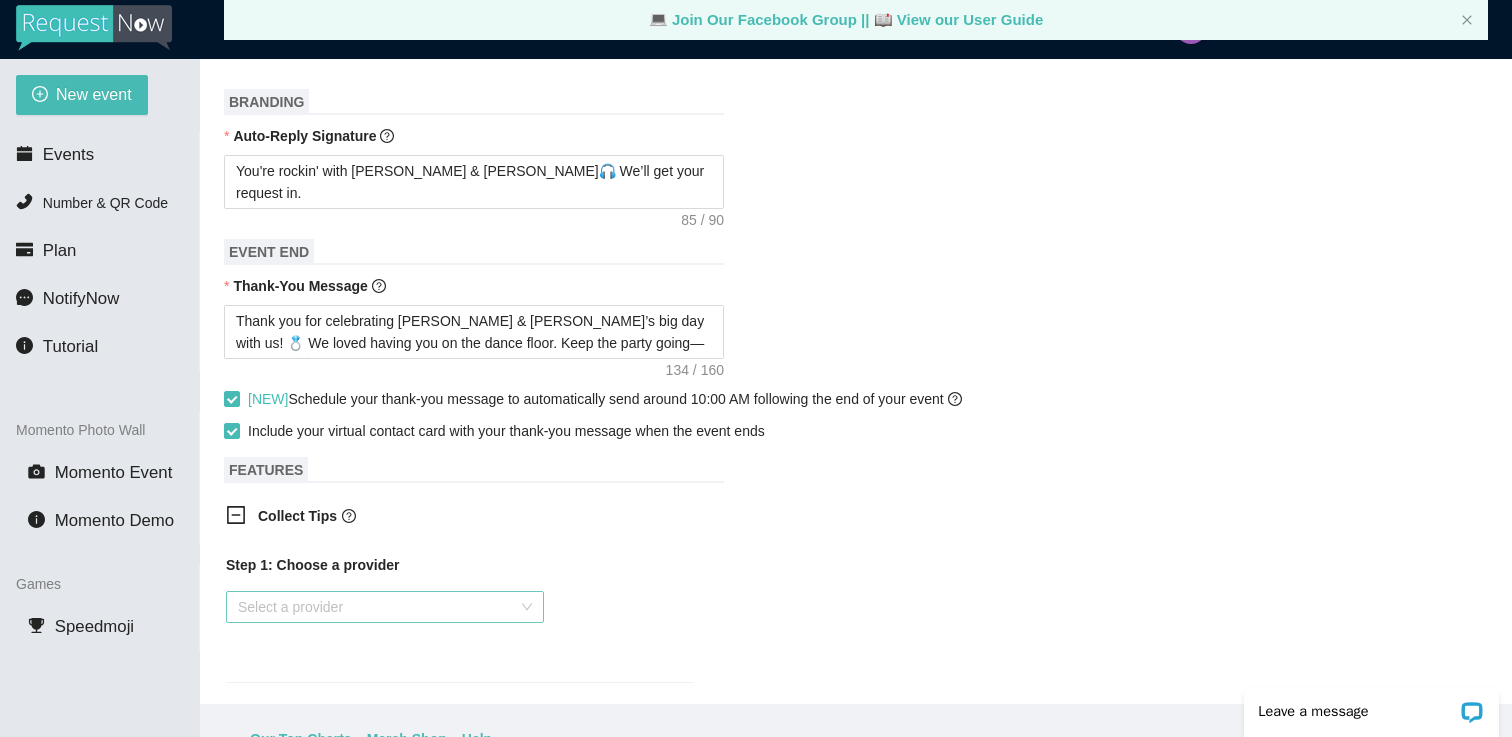 click on "Select a provider" at bounding box center (385, 607) 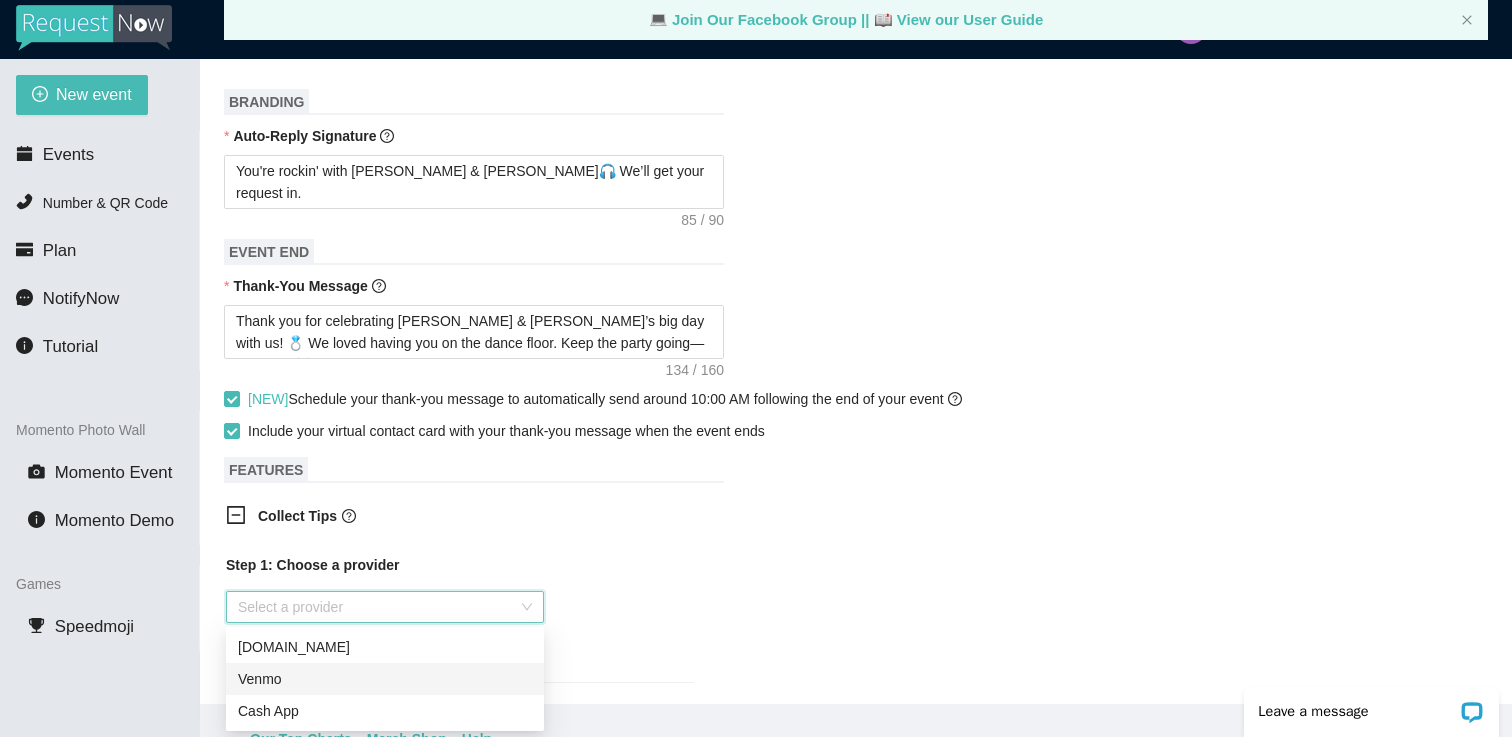 click on "Venmo" at bounding box center (385, 679) 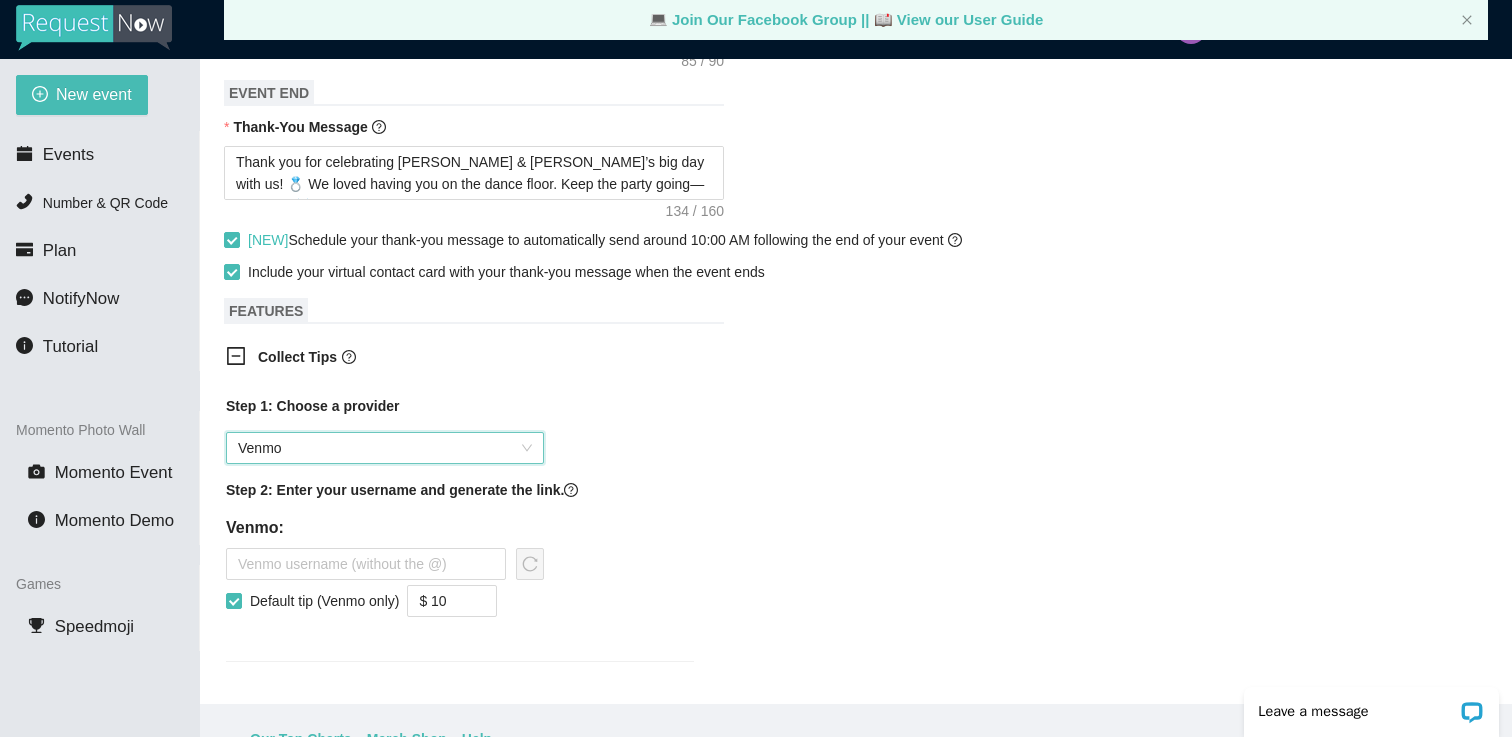 scroll, scrollTop: 1059, scrollLeft: 0, axis: vertical 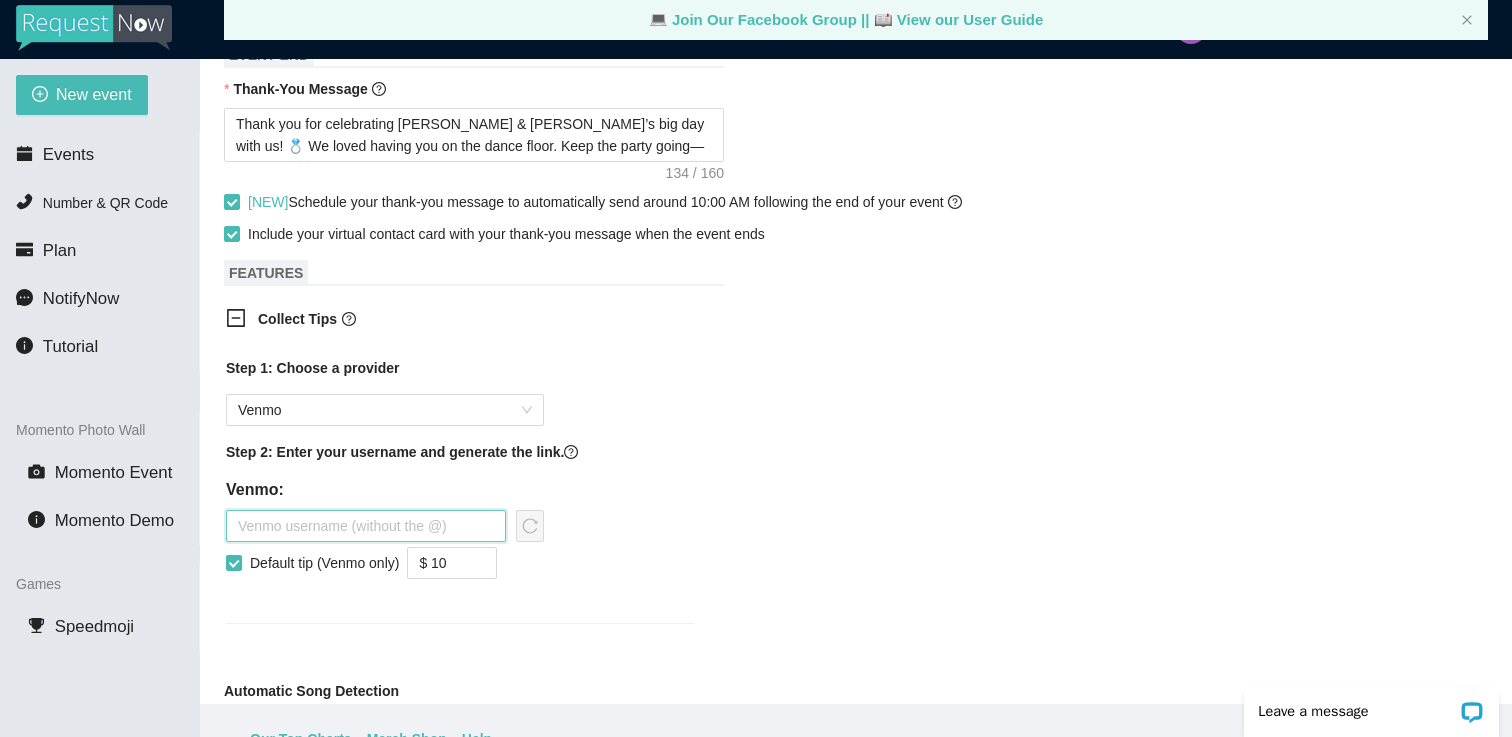 click at bounding box center (366, 526) 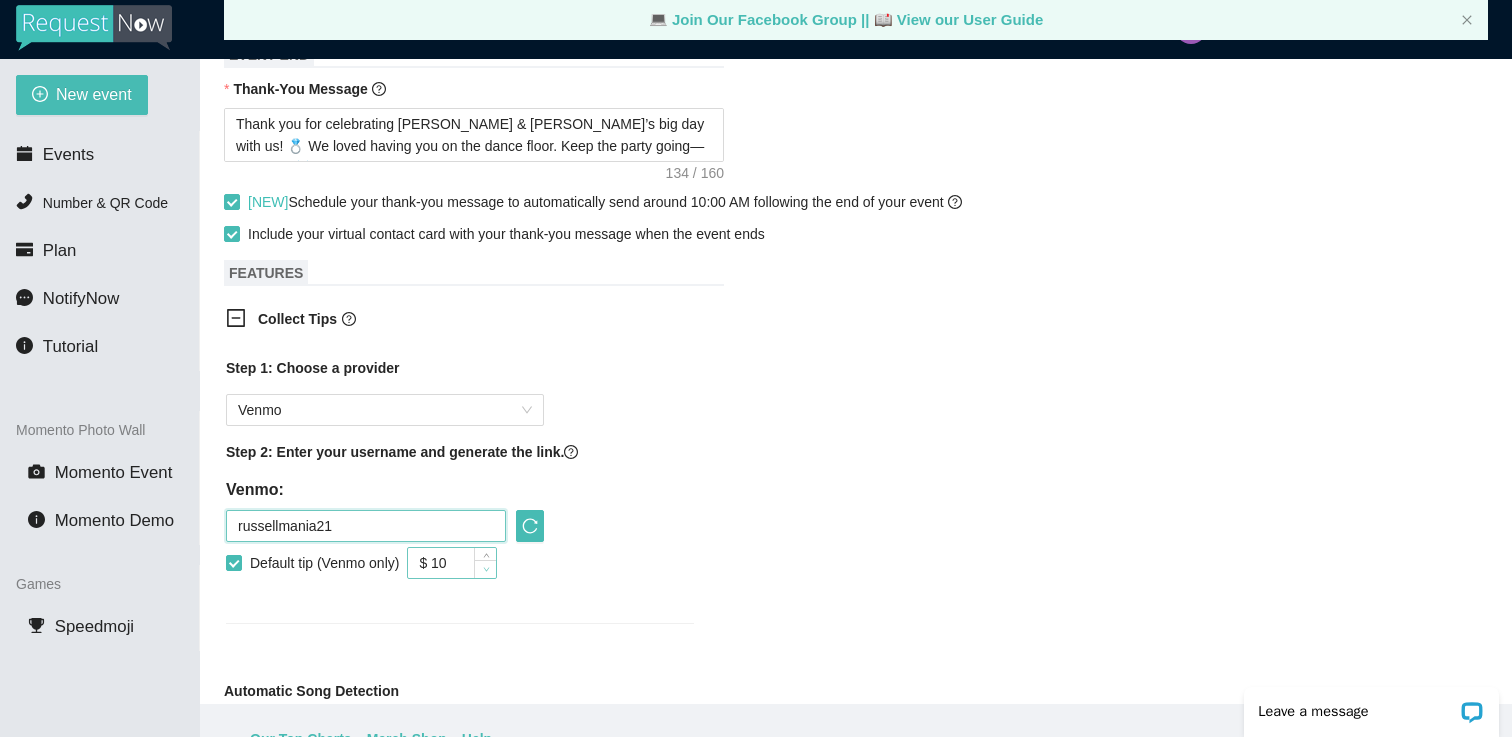 type on "russellmania21" 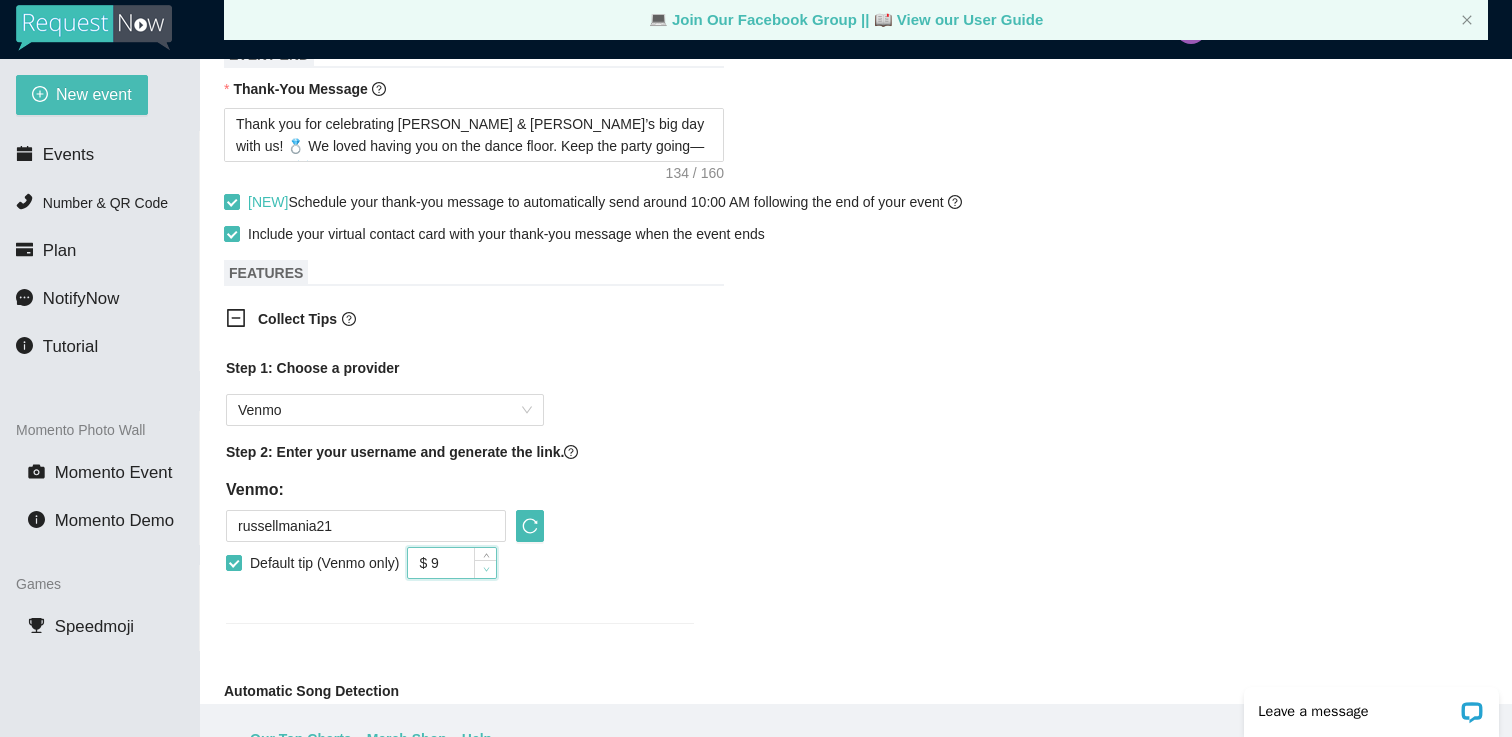 click at bounding box center (486, 570) 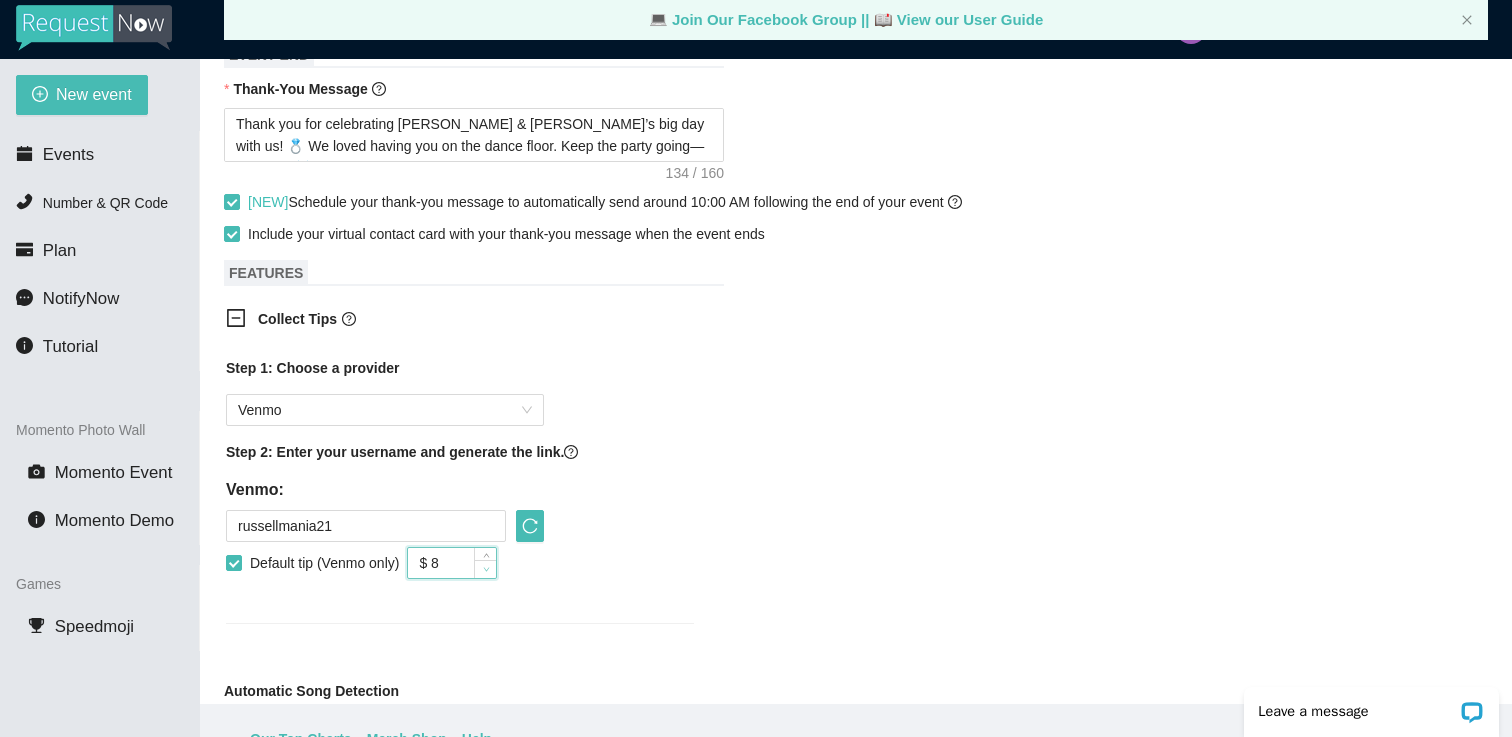 click at bounding box center (486, 570) 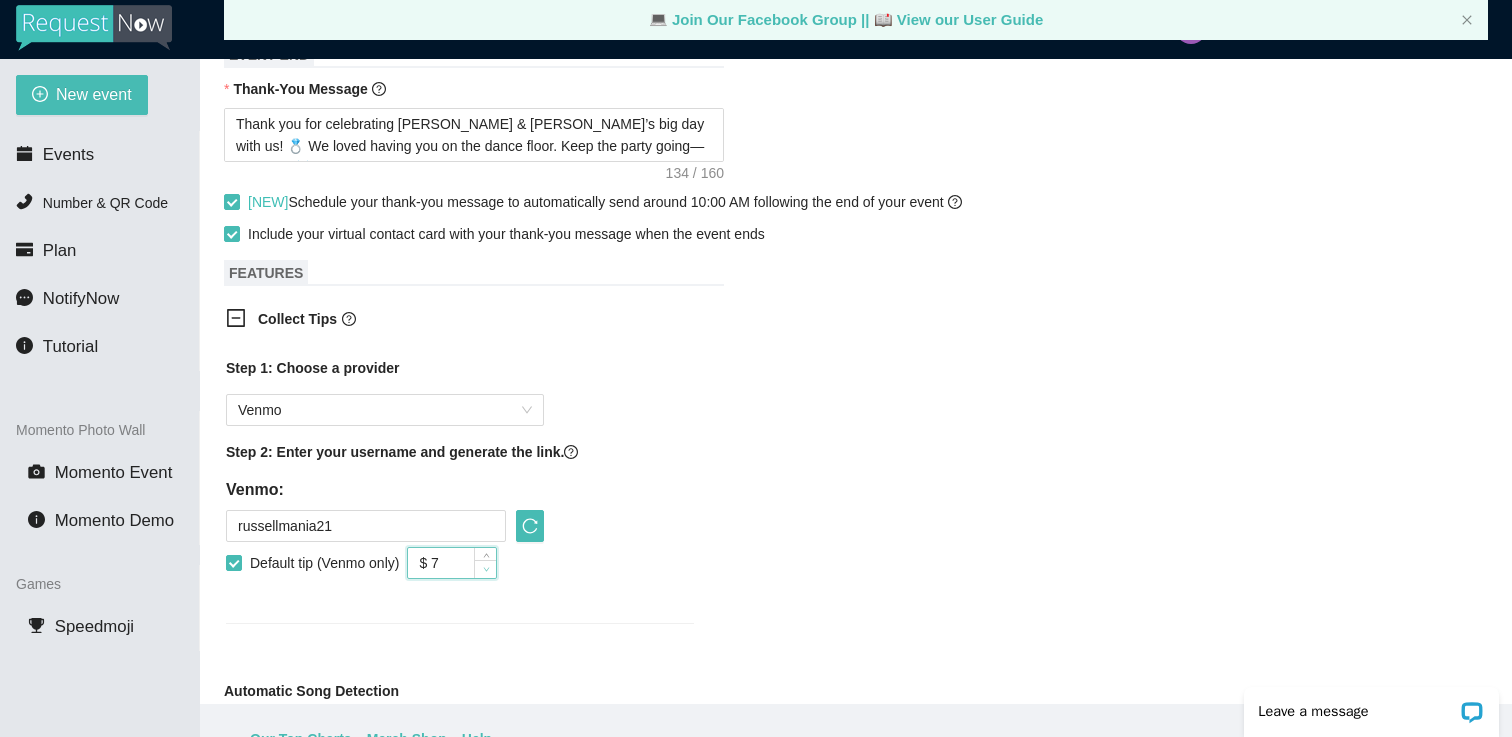 click at bounding box center (486, 570) 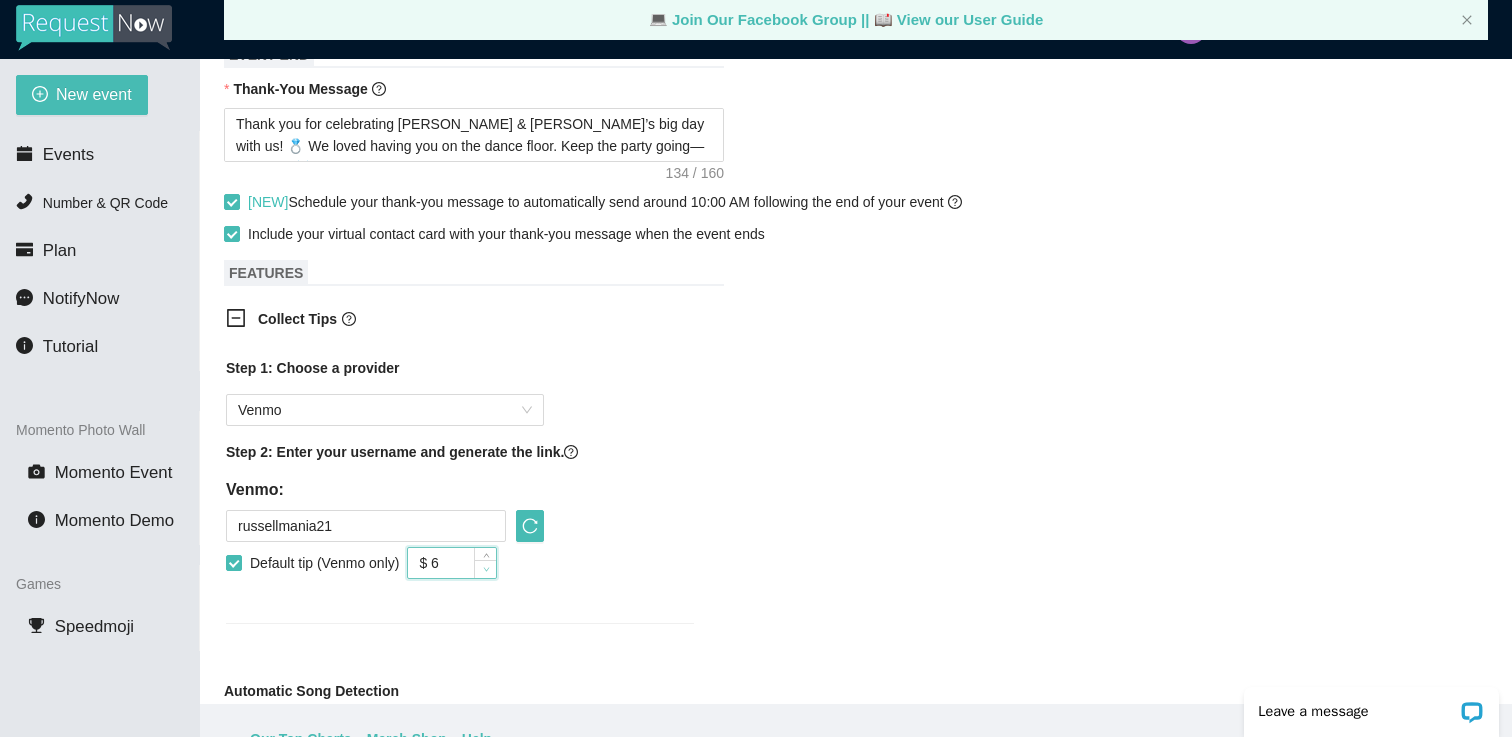 click at bounding box center (486, 570) 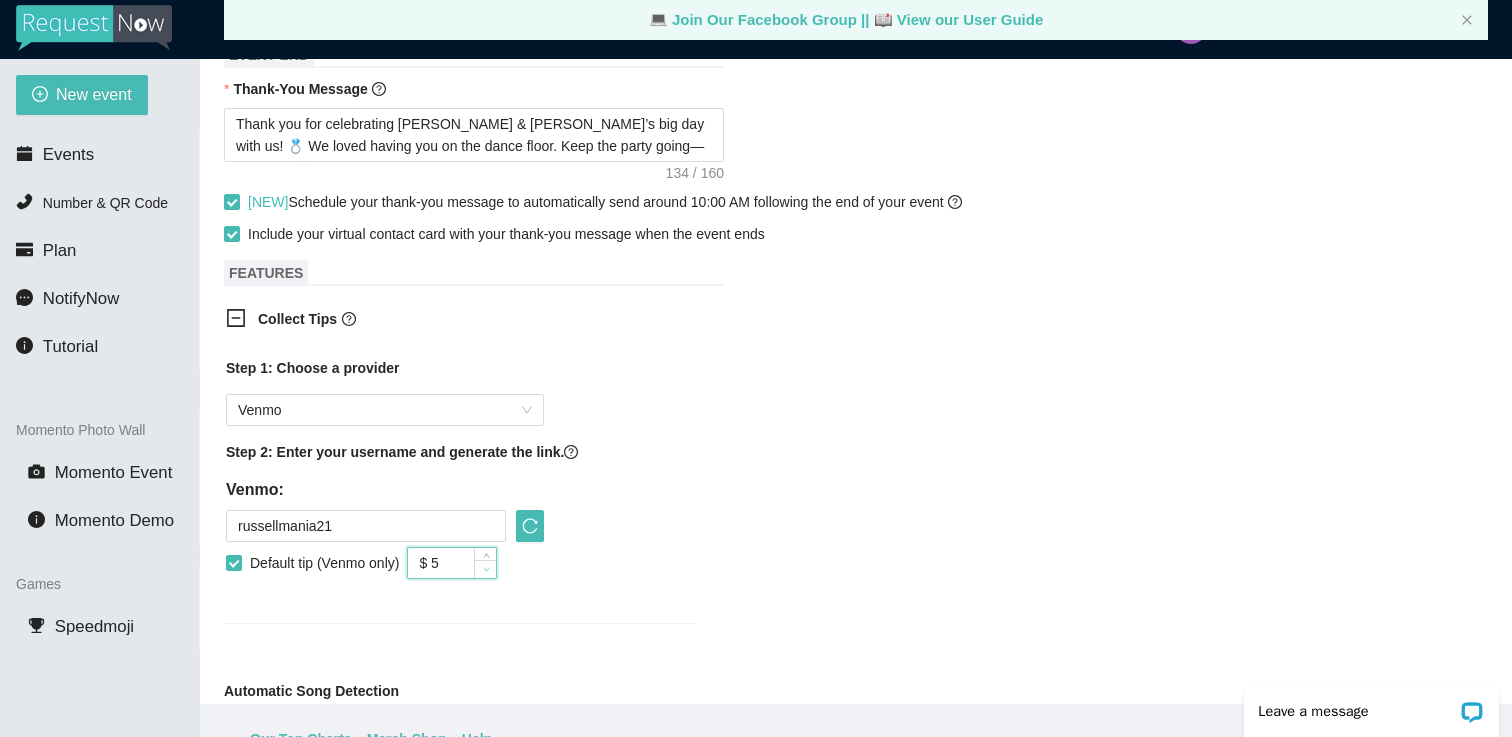 click at bounding box center (486, 570) 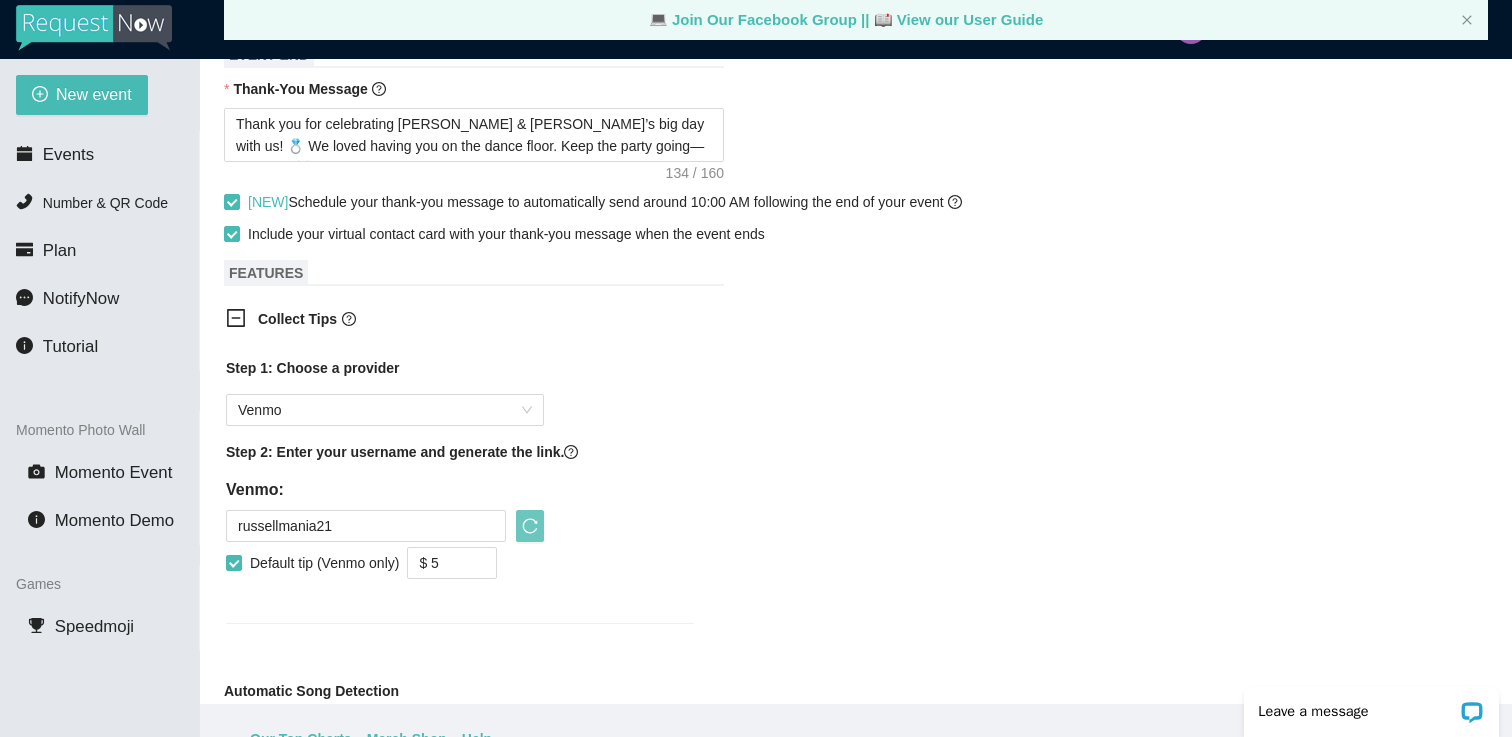 click 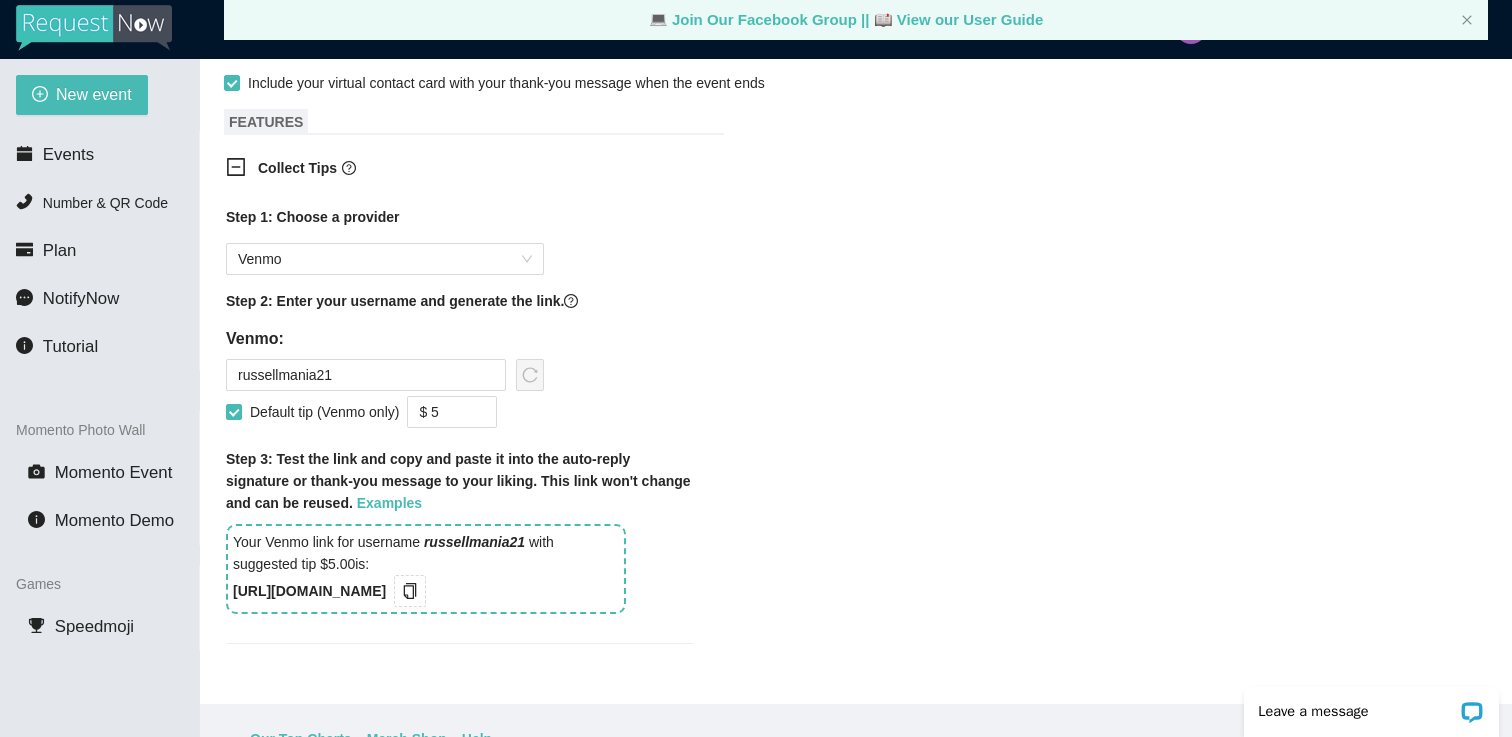 scroll, scrollTop: 1218, scrollLeft: 0, axis: vertical 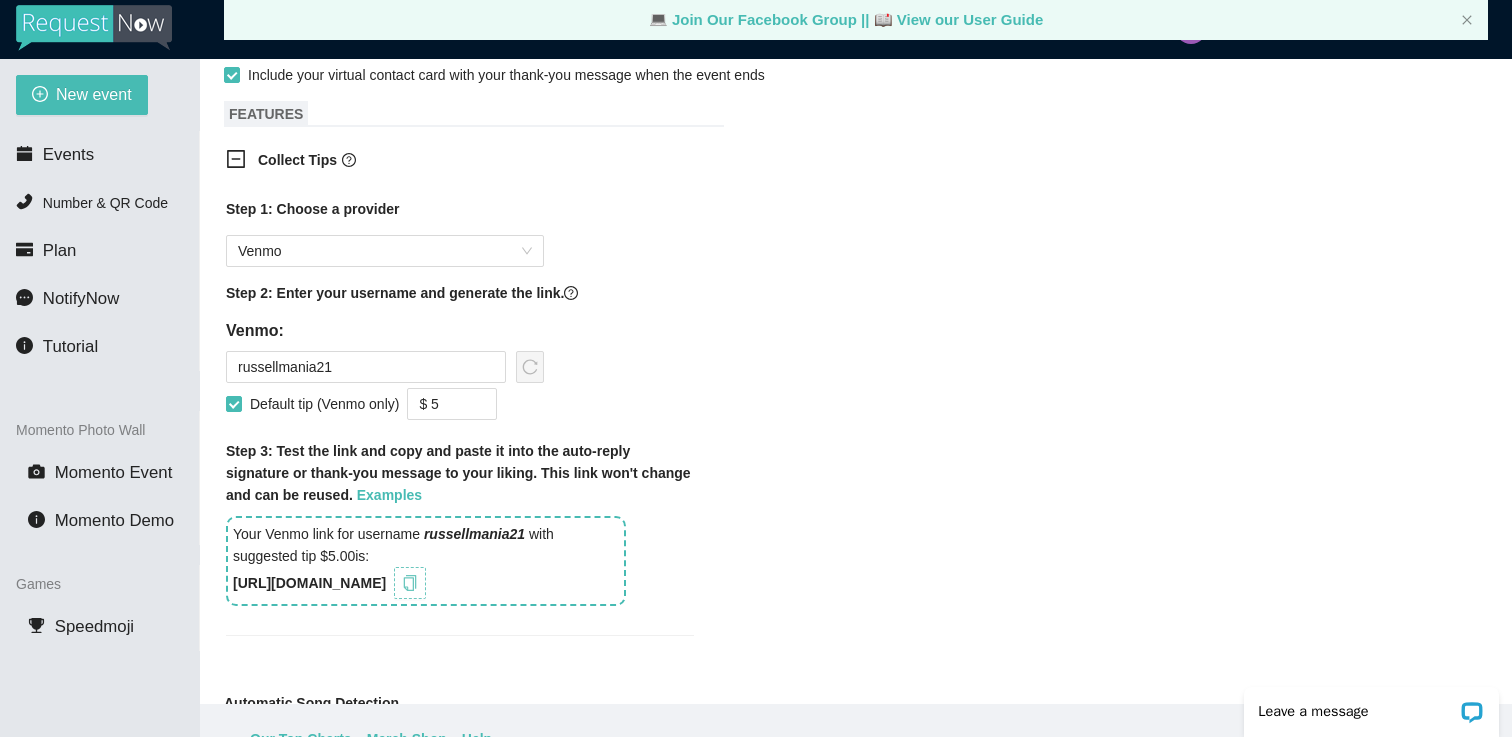 click at bounding box center (410, 583) 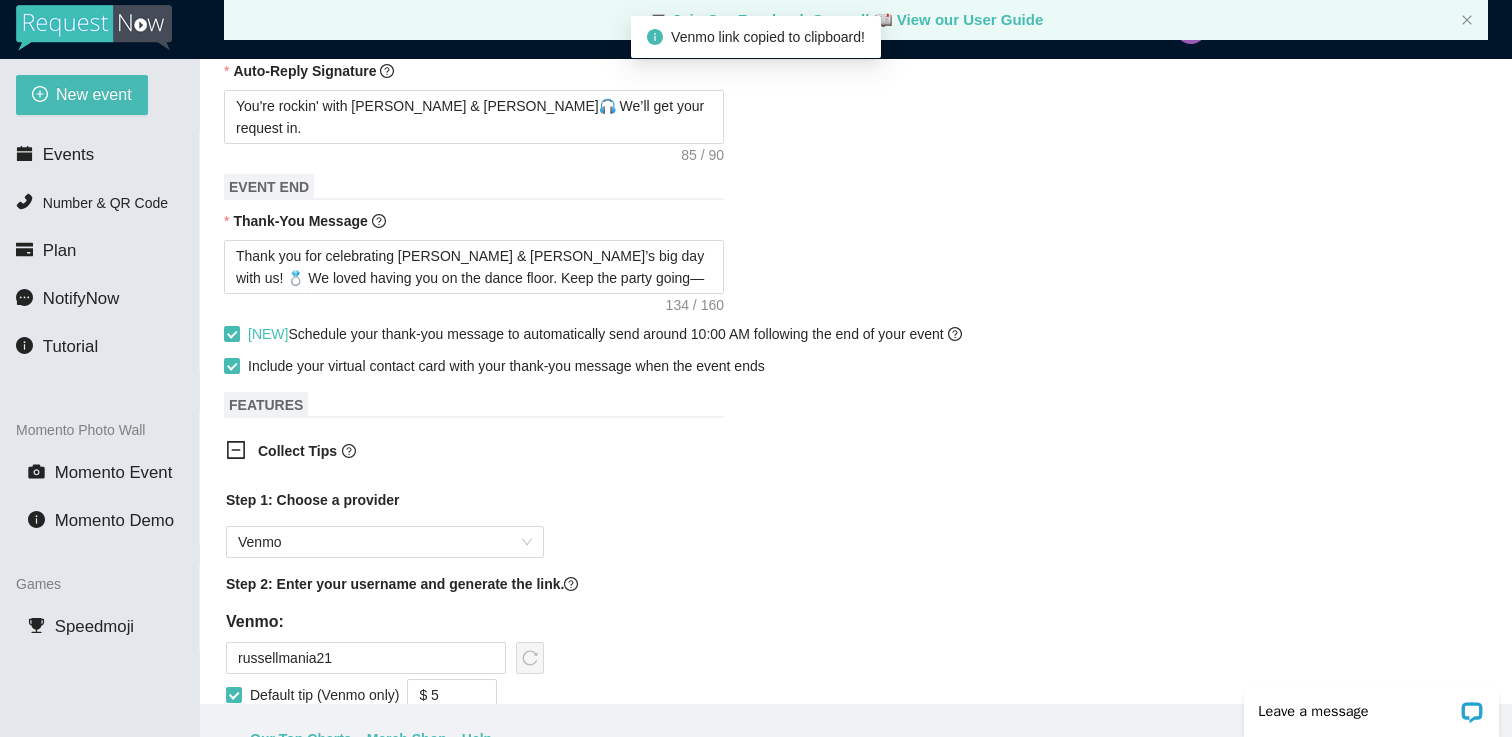 scroll, scrollTop: 830, scrollLeft: 0, axis: vertical 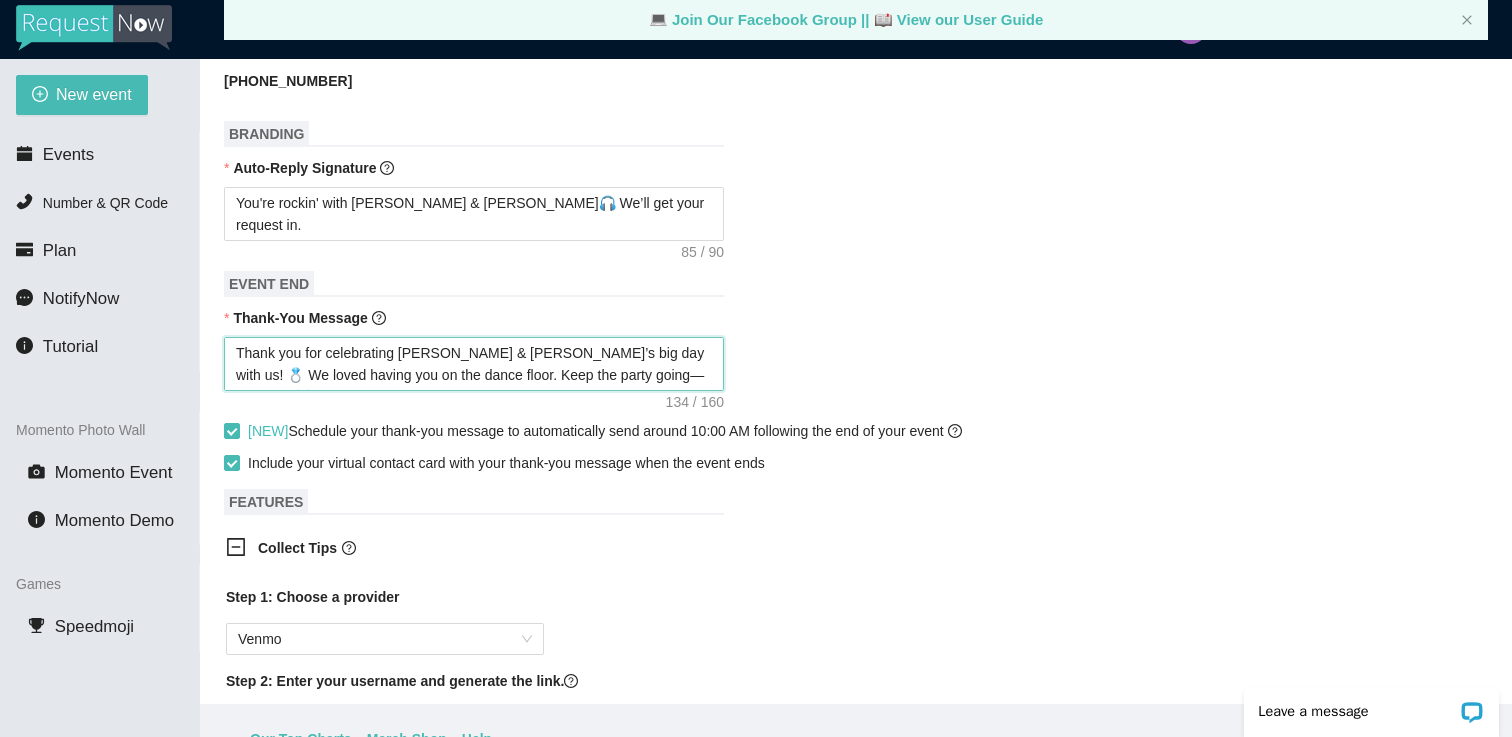 click on "Thank you for celebrating [PERSON_NAME] & [PERSON_NAME]’s big day with us! 💍 We loved having you on the dance floor. Keep the party going—follow us 🎶" at bounding box center [474, 364] 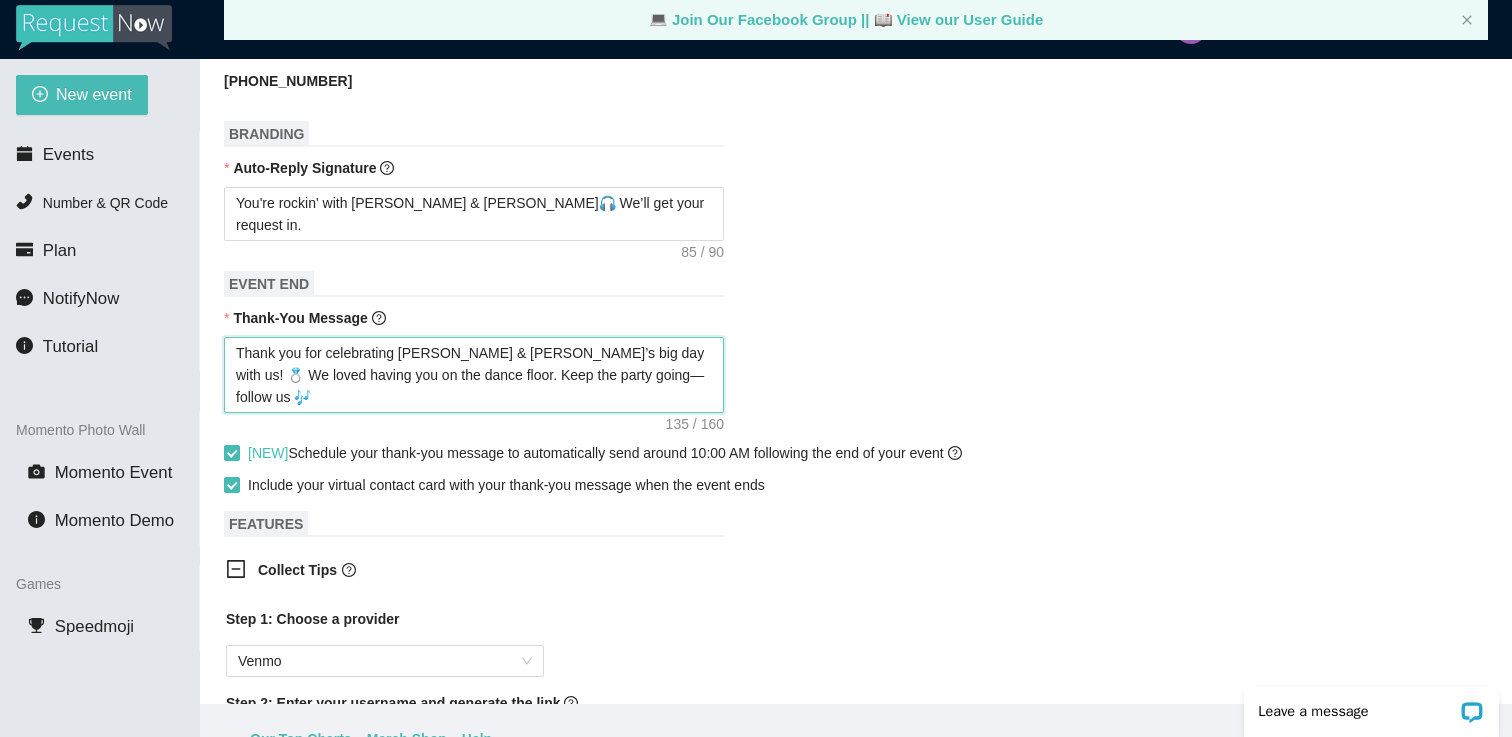 paste on "[URL][DOMAIN_NAME]" 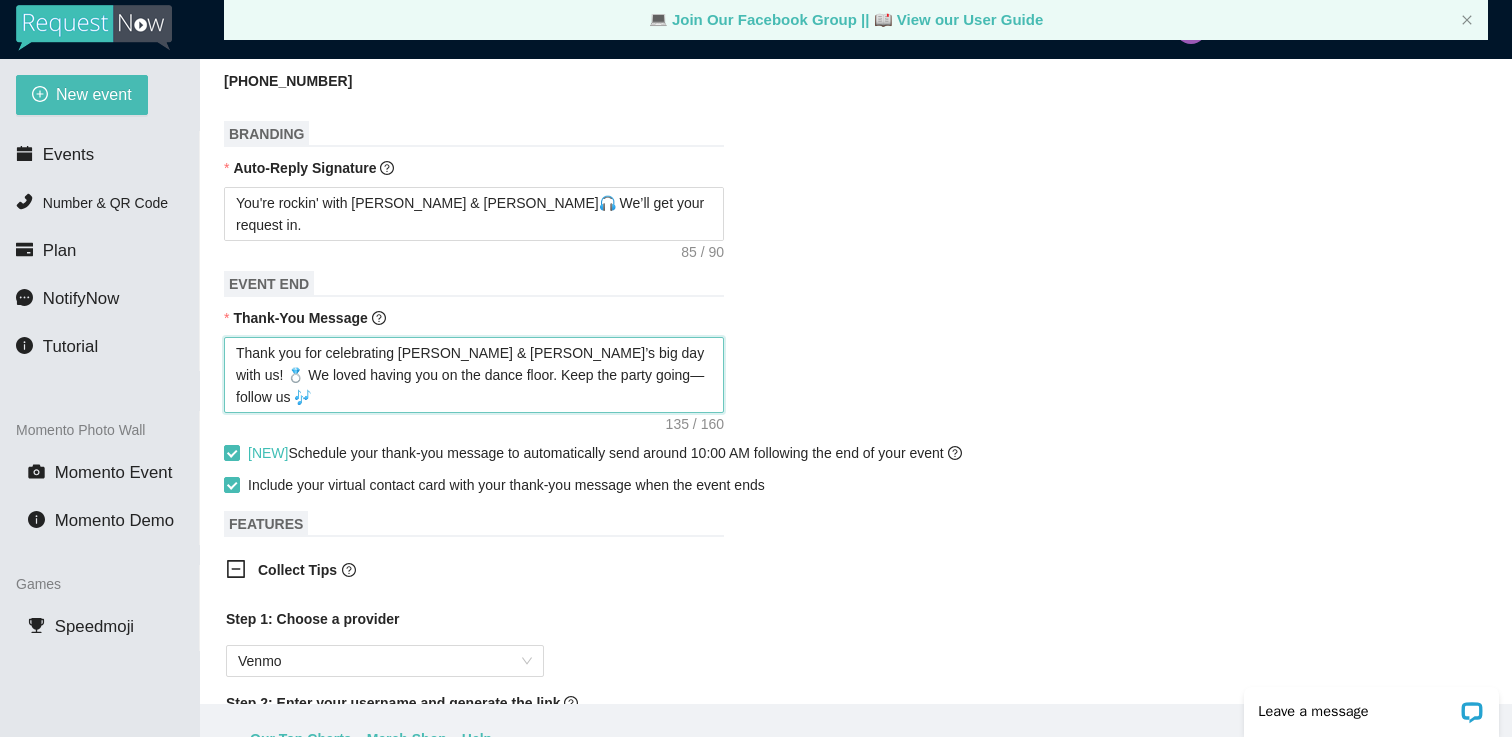 type on "Thank you for celebrating [PERSON_NAME] & [PERSON_NAME]’s big day with us! 💍 We loved having you on the dance floor. Keep the party going—follow us 🎶
[URL][DOMAIN_NAME]" 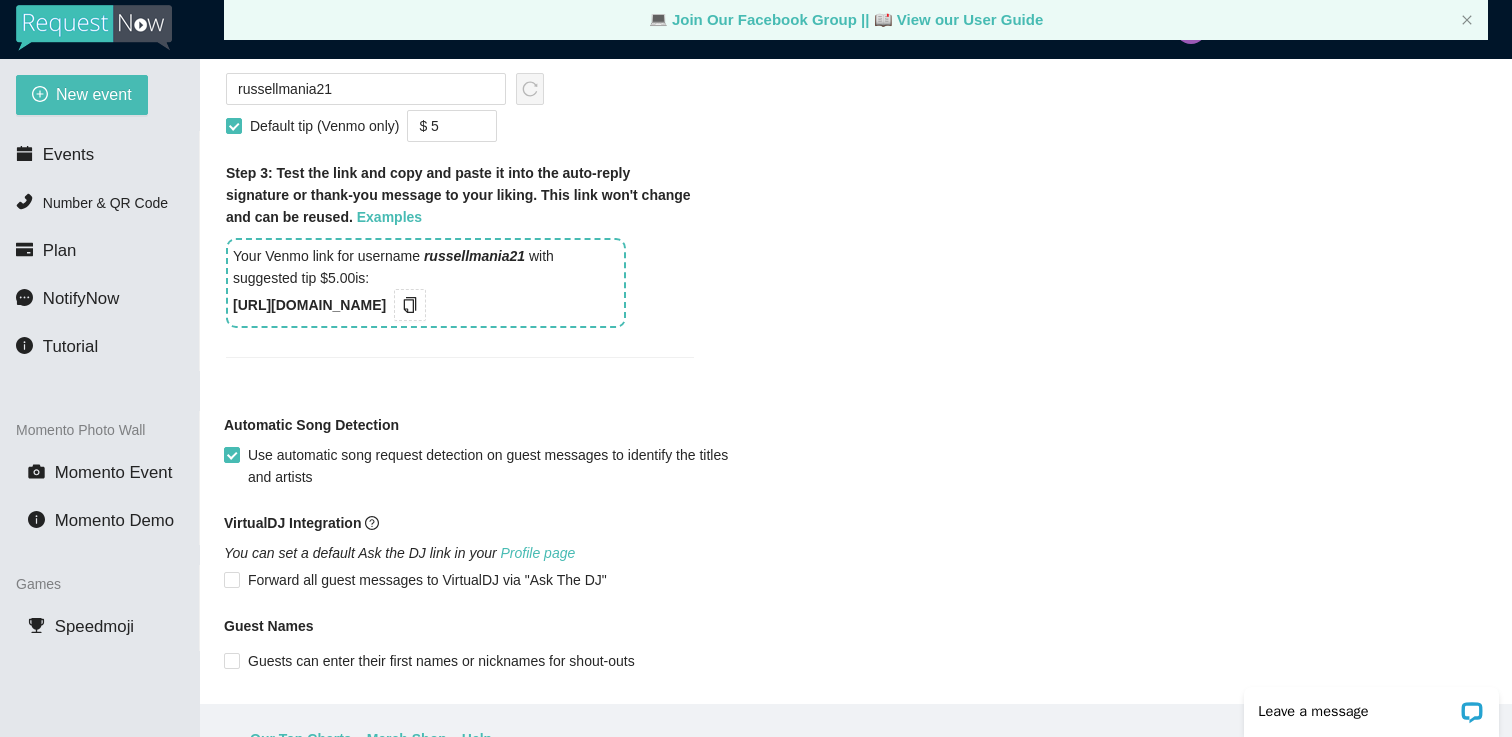 scroll, scrollTop: 1708, scrollLeft: 0, axis: vertical 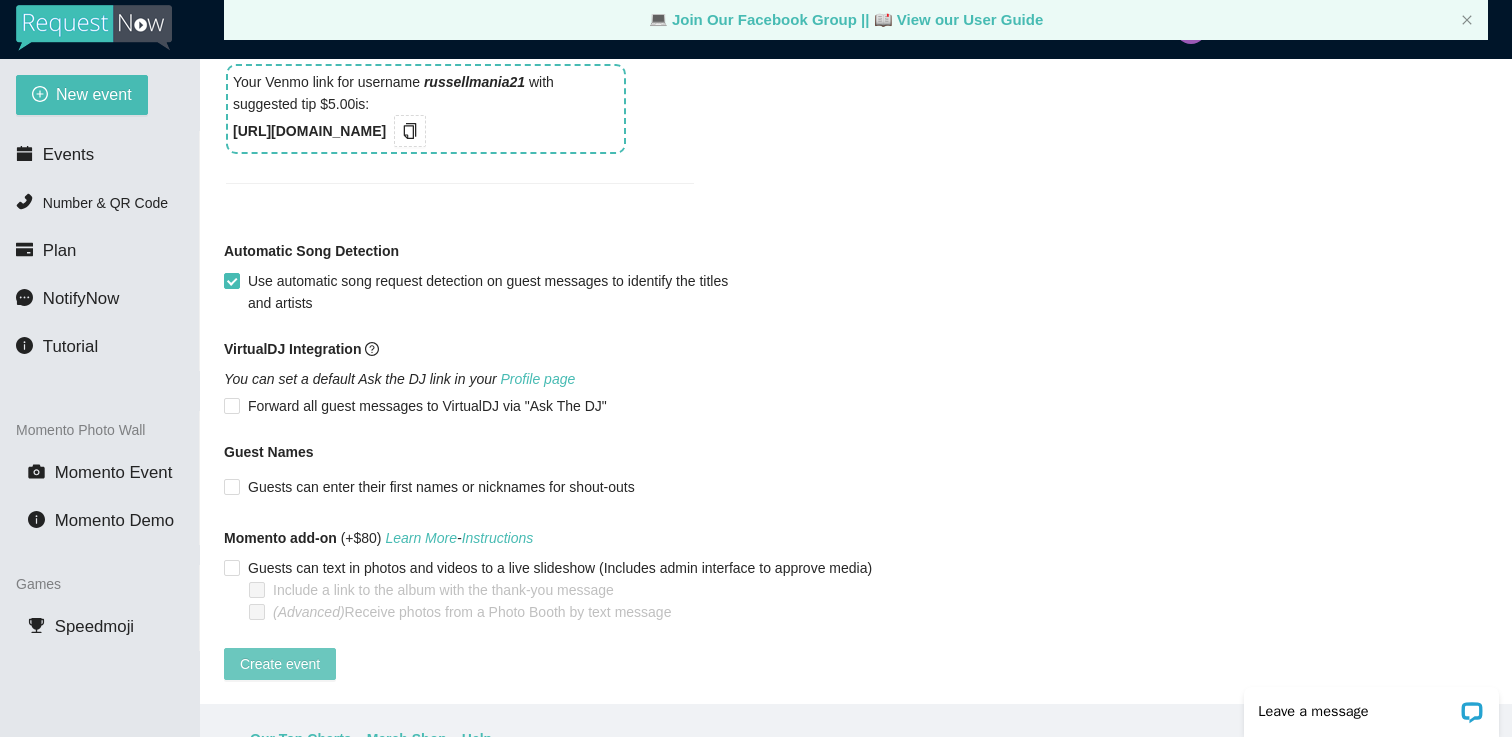 type on "Thank you for celebrating [PERSON_NAME] & [PERSON_NAME]’s big day with us! 💍 We loved having you on the dance floor. Keep the party going—follow us 🎶
[URL][DOMAIN_NAME]" 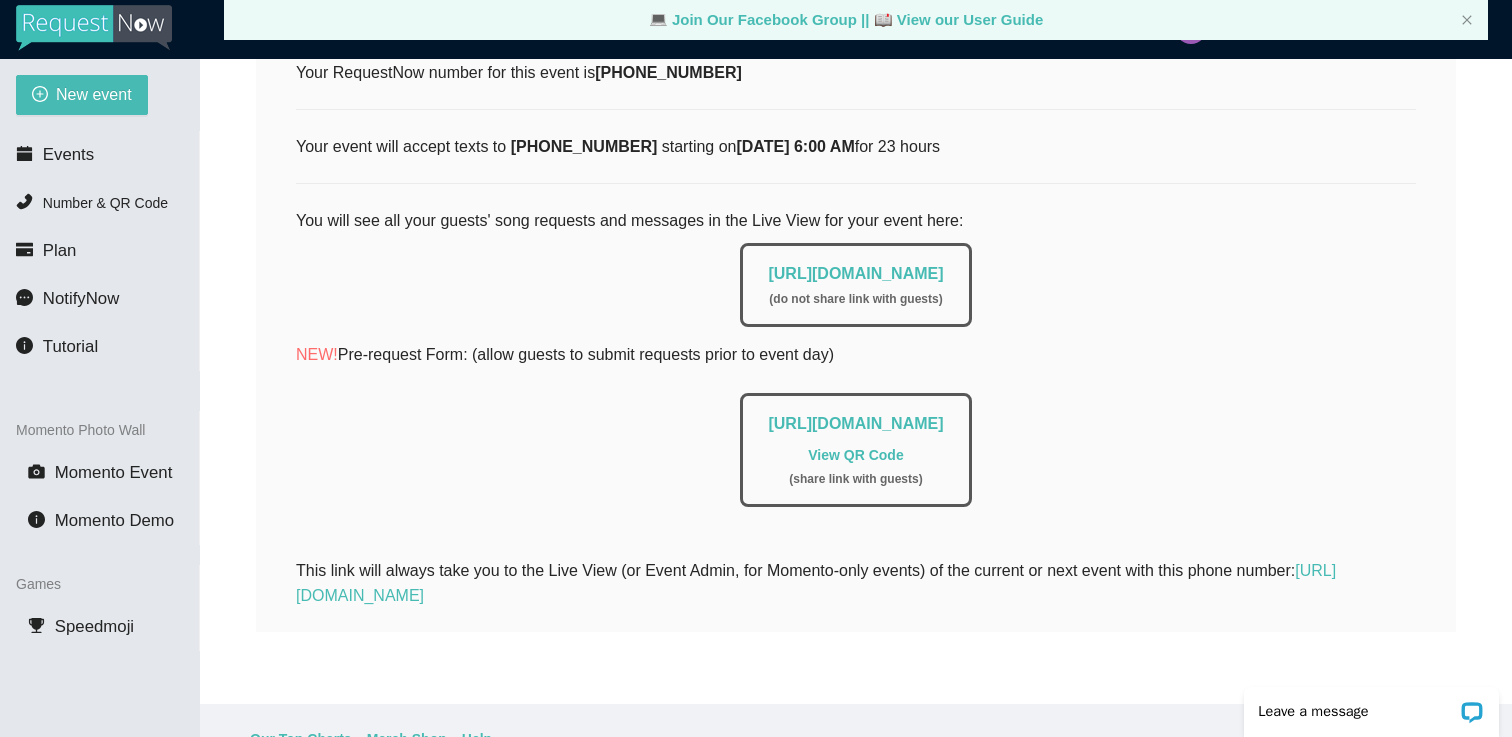 scroll, scrollTop: 385, scrollLeft: 0, axis: vertical 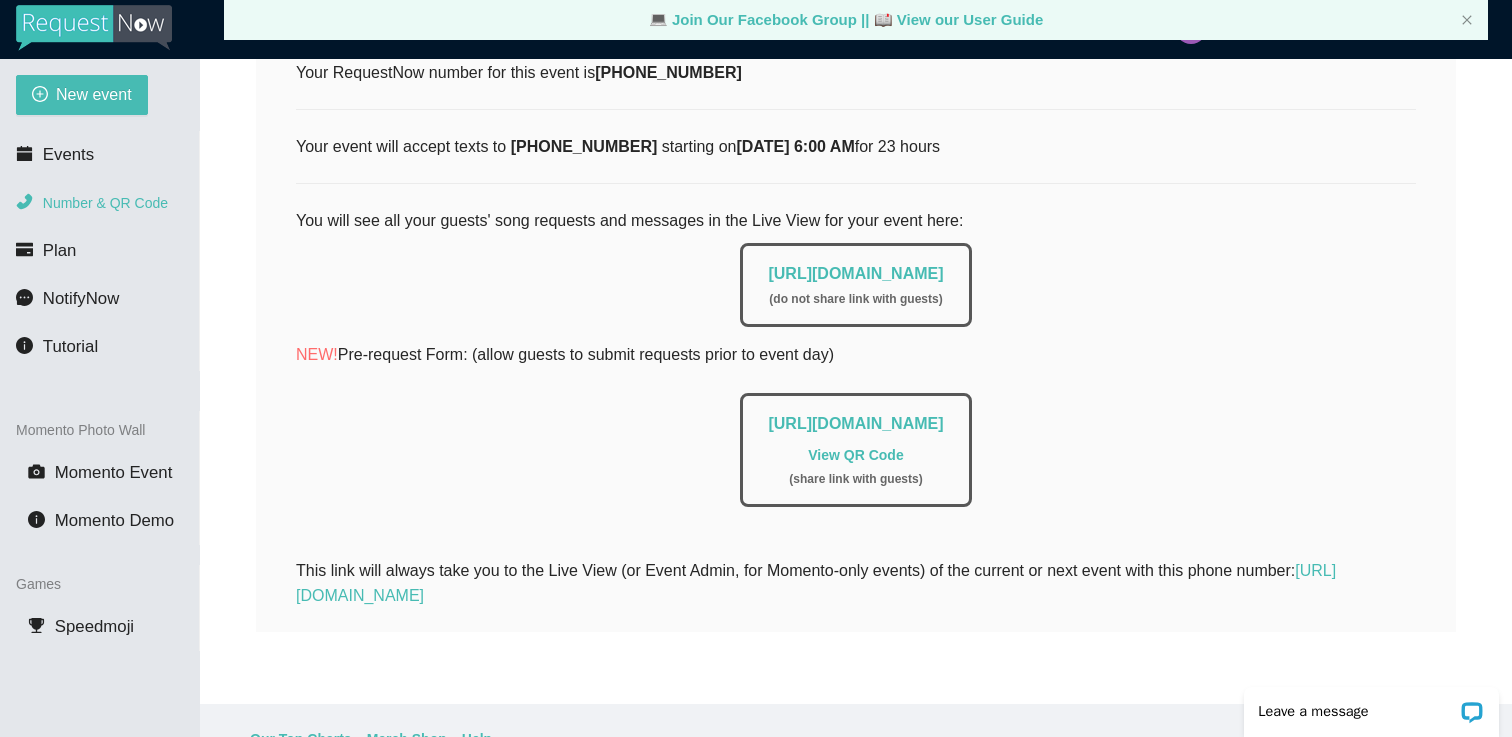 click on "Number & QR Code" at bounding box center (105, 203) 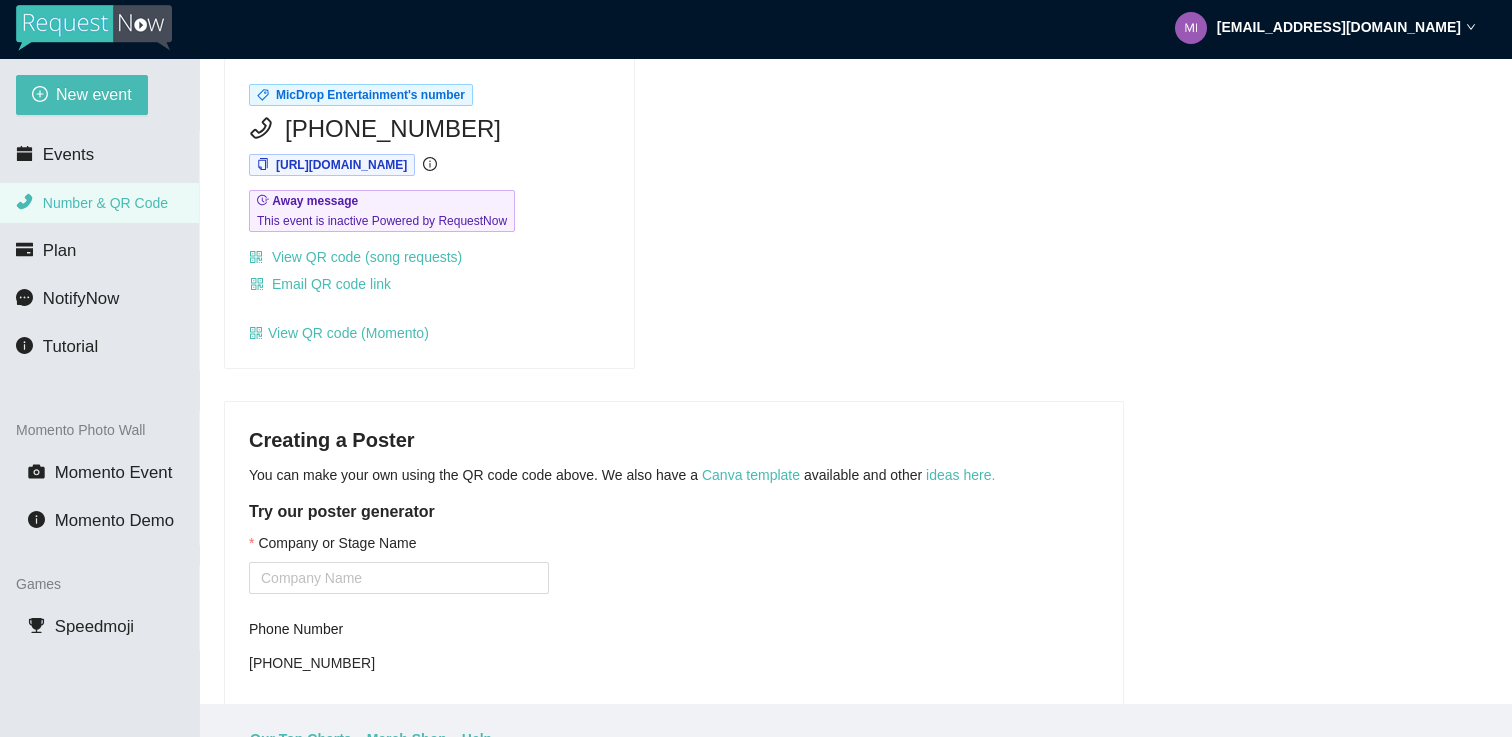 scroll, scrollTop: 371, scrollLeft: 0, axis: vertical 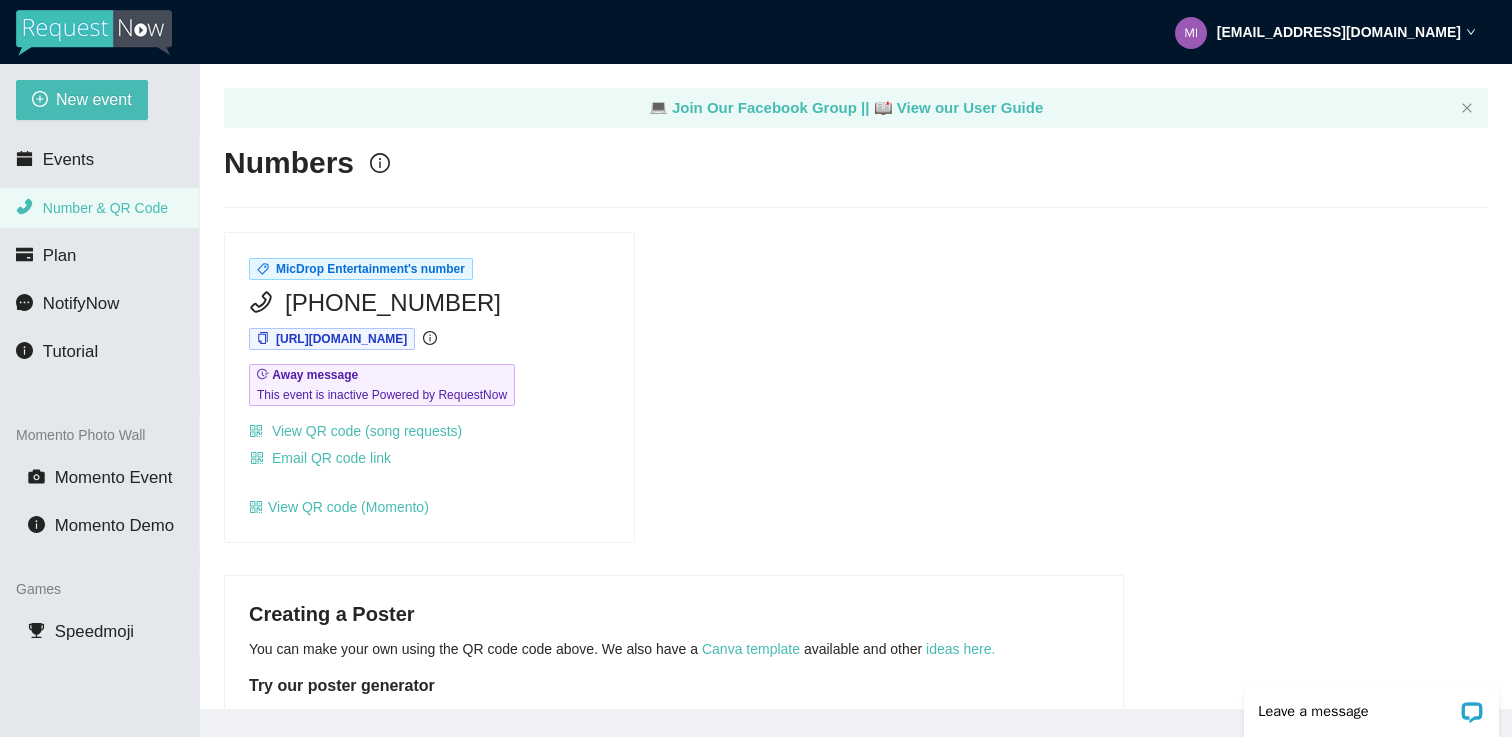 click 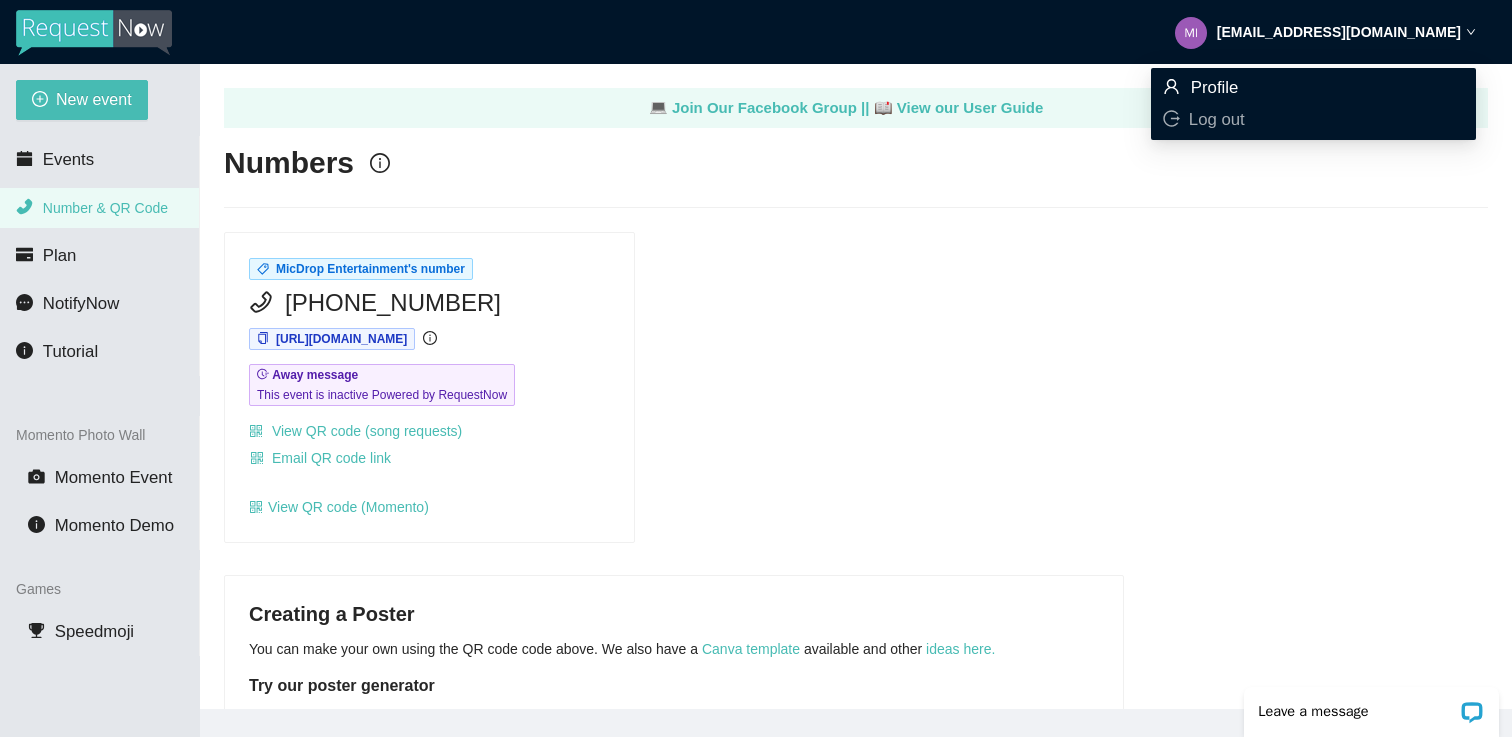 click on "Profile" at bounding box center [1215, 87] 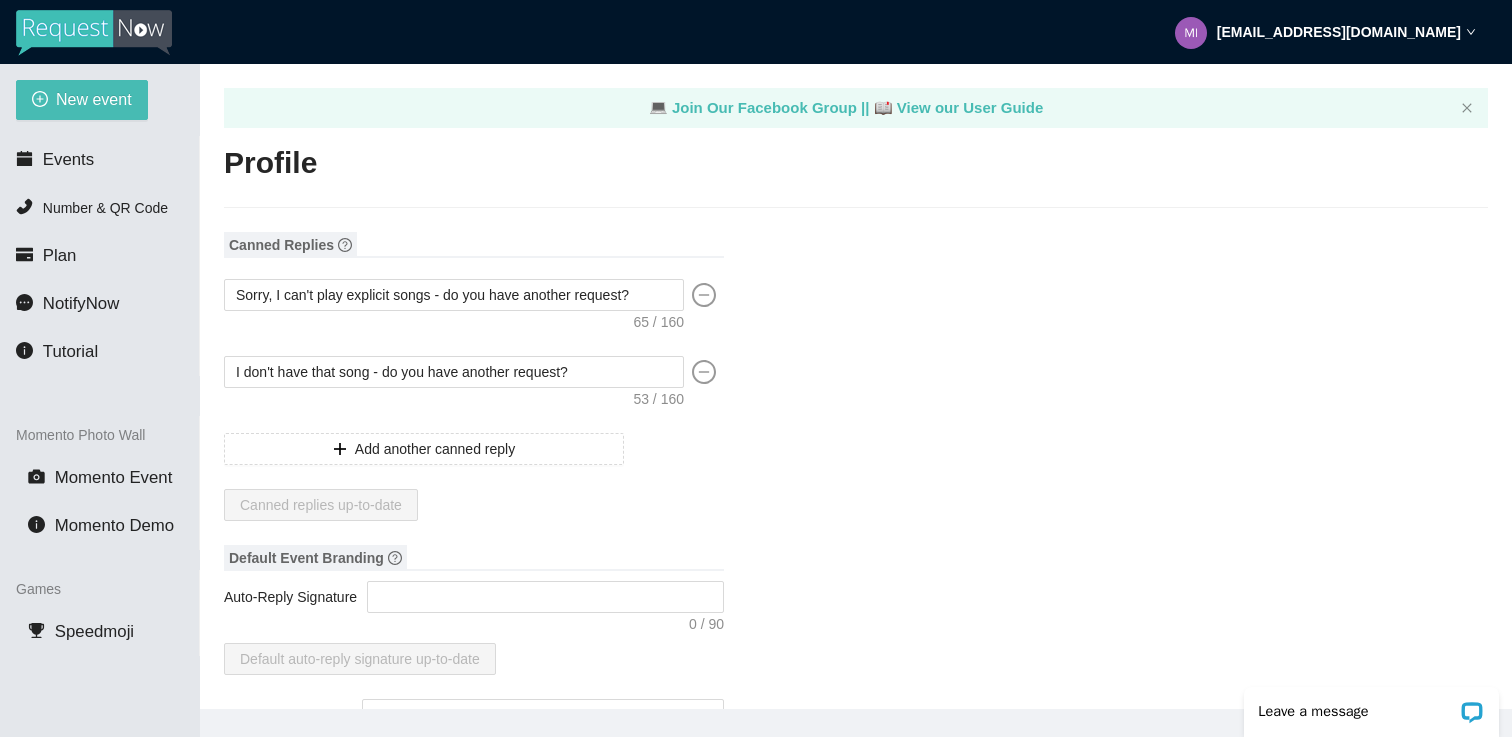 scroll, scrollTop: 0, scrollLeft: 0, axis: both 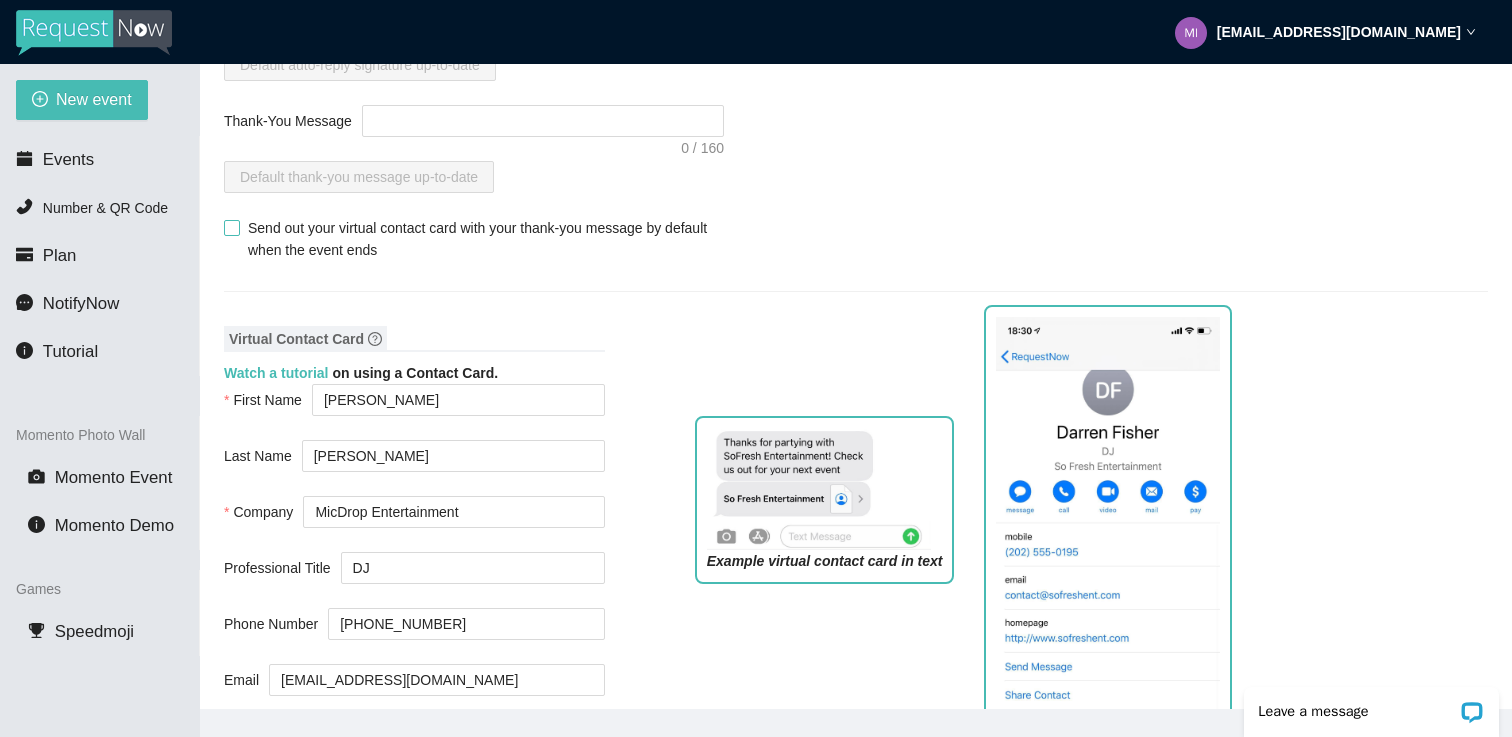 click on "Send out your virtual contact card with your thank-you message by default when the event ends" at bounding box center [482, 239] 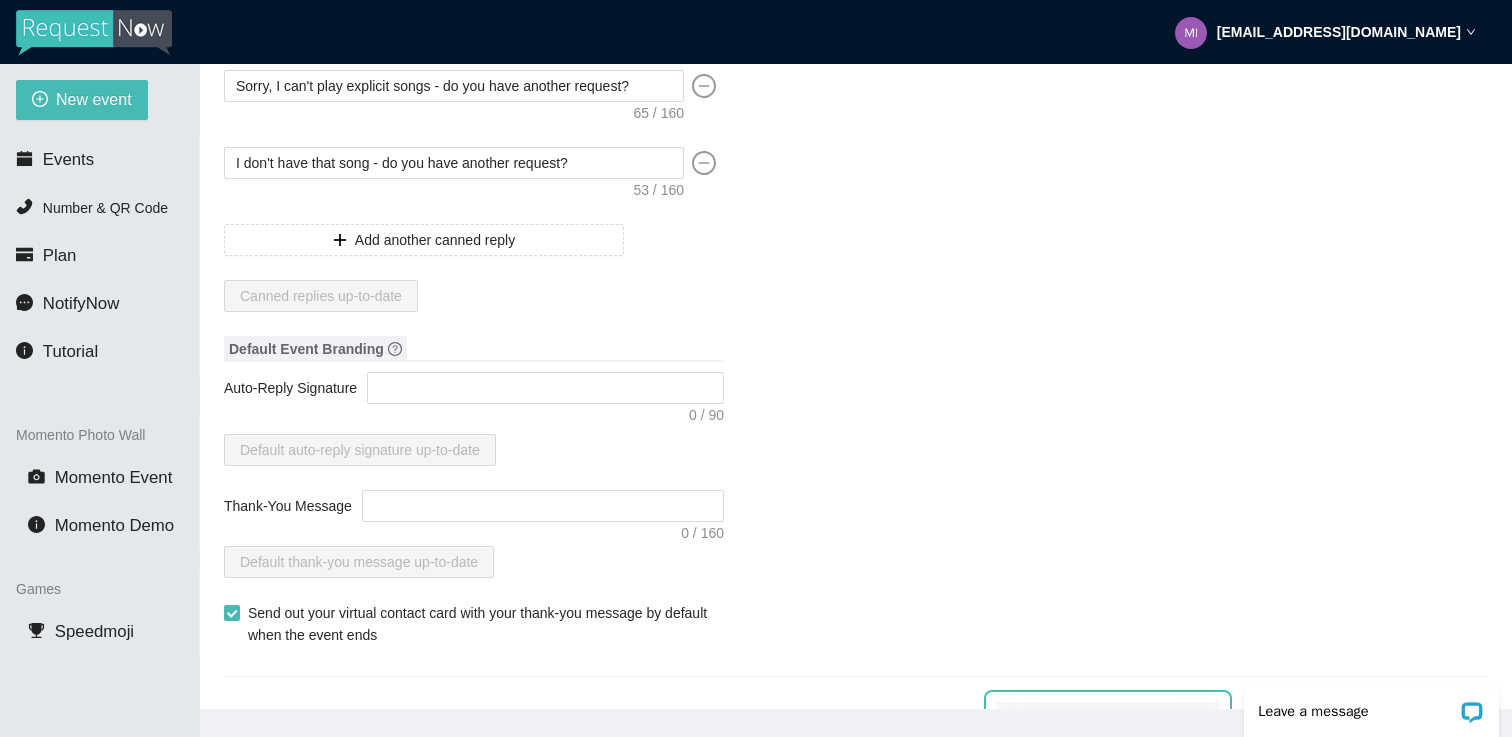 scroll, scrollTop: 0, scrollLeft: 0, axis: both 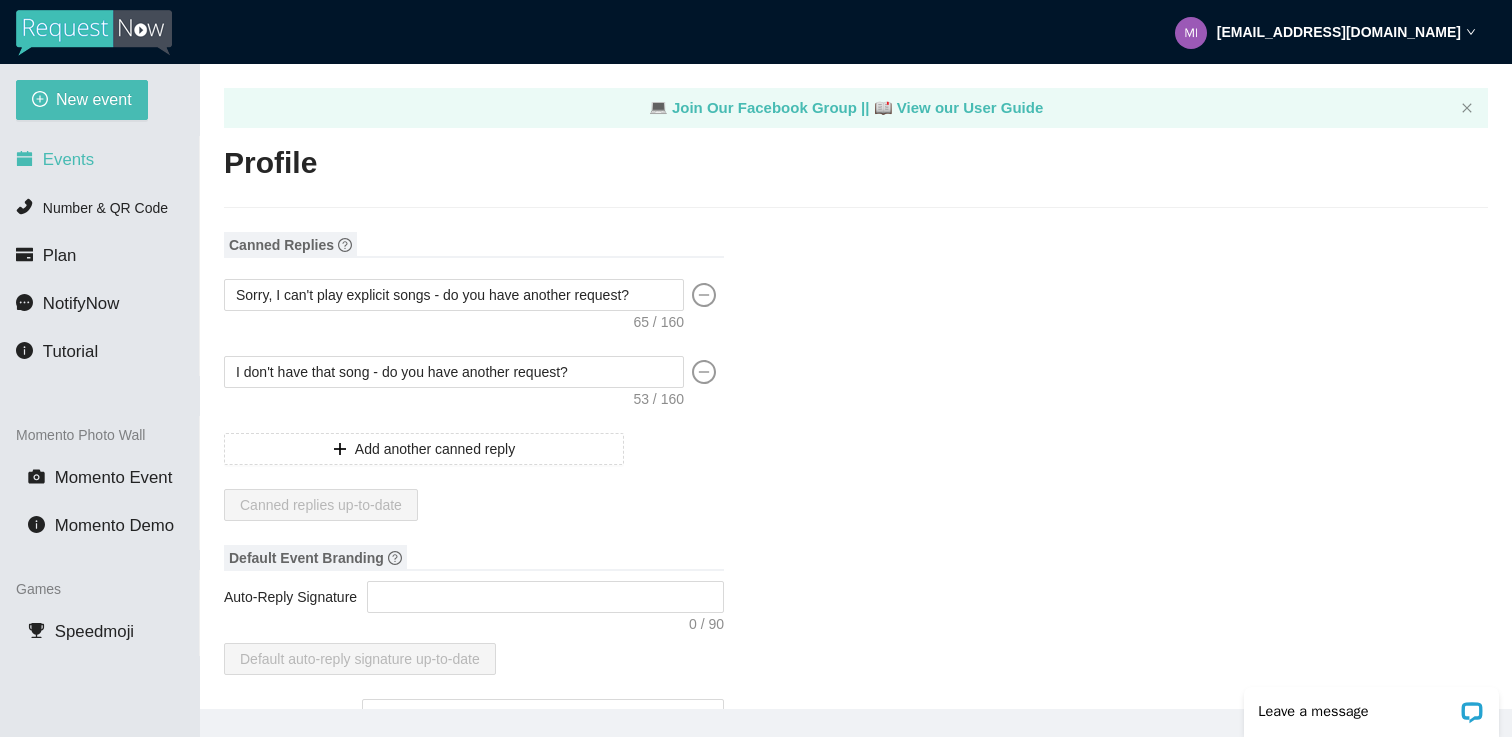 click on "Events" at bounding box center (99, 160) 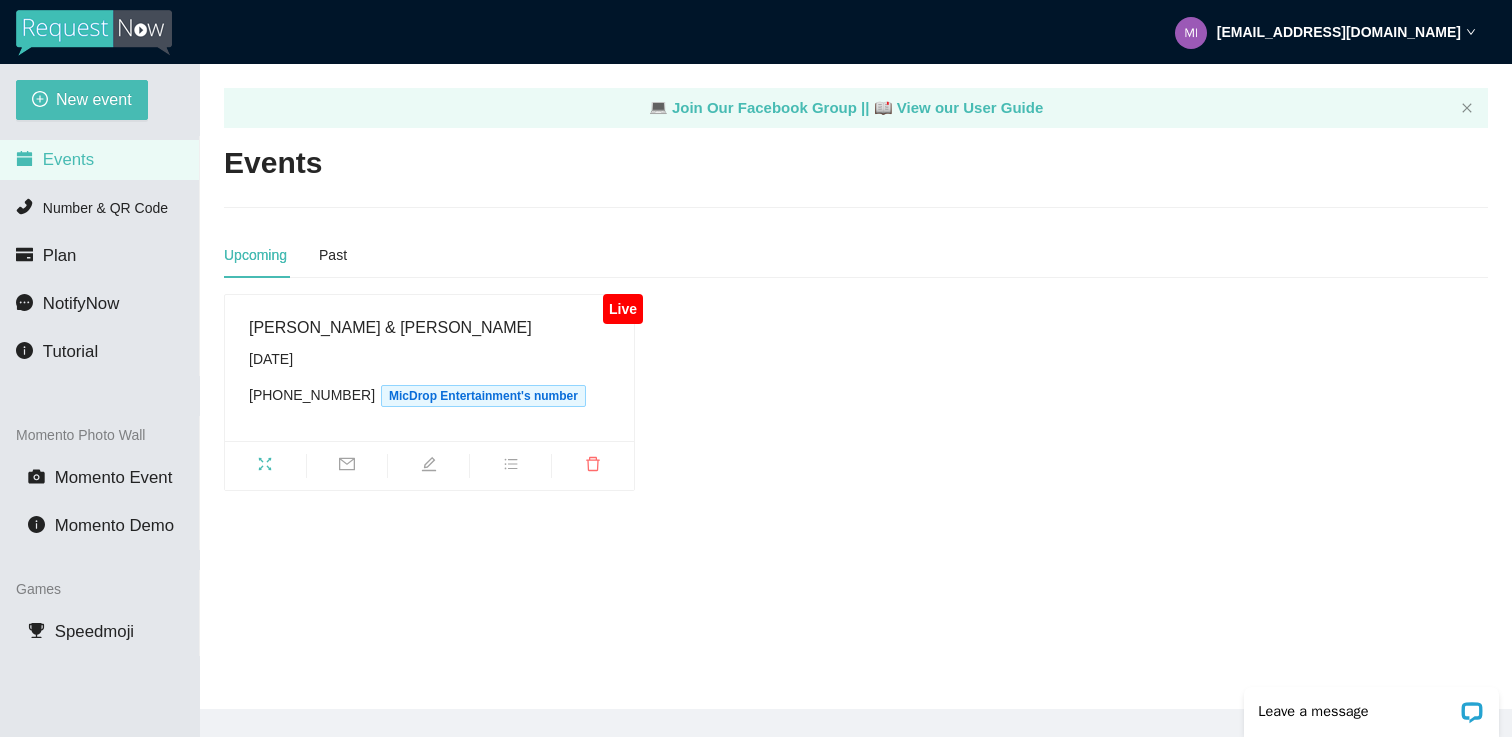 scroll, scrollTop: 0, scrollLeft: 0, axis: both 